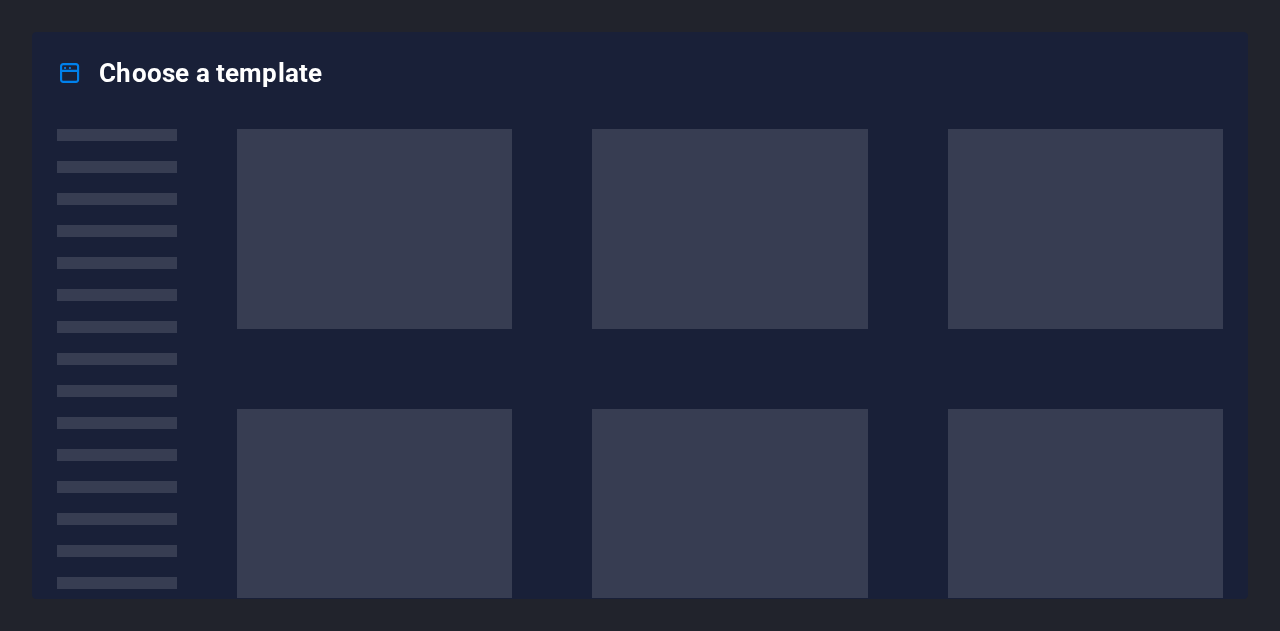 scroll, scrollTop: 0, scrollLeft: 0, axis: both 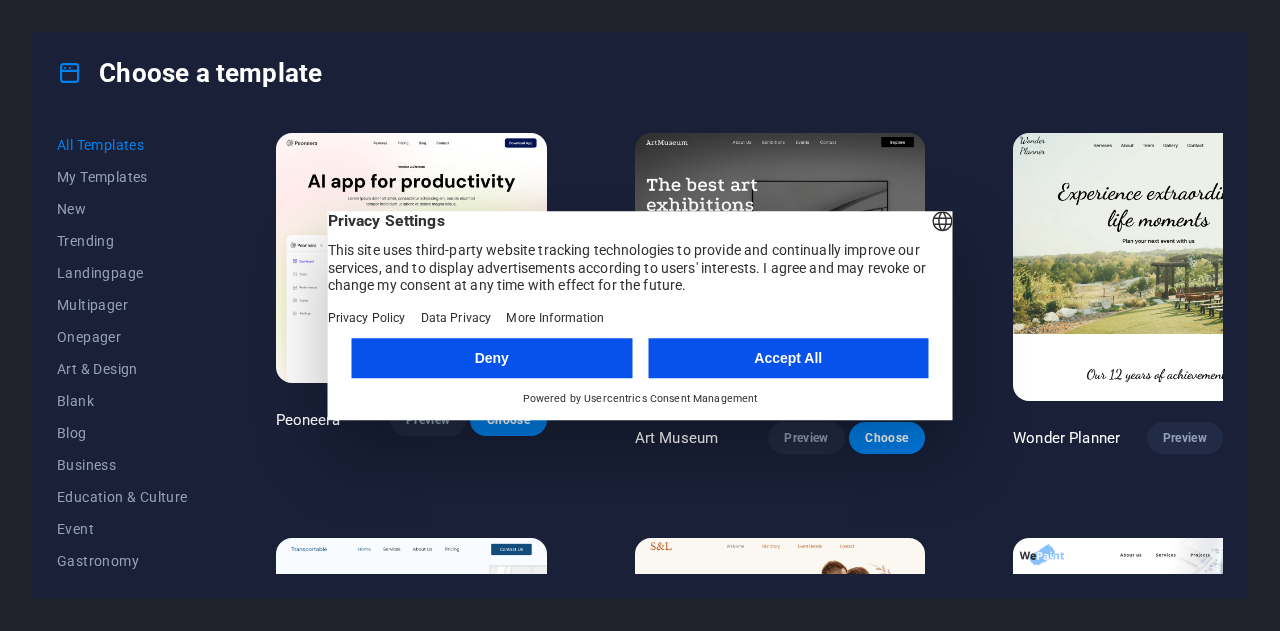 click on "Accept All" at bounding box center [788, 358] 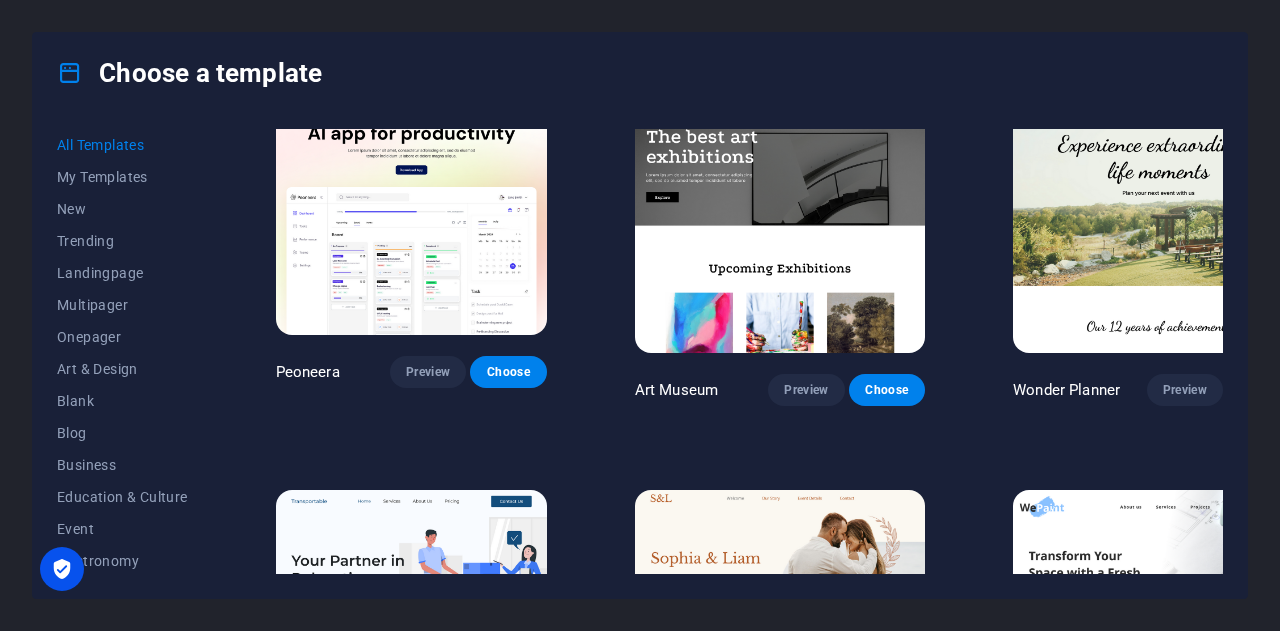 scroll, scrollTop: 0, scrollLeft: 0, axis: both 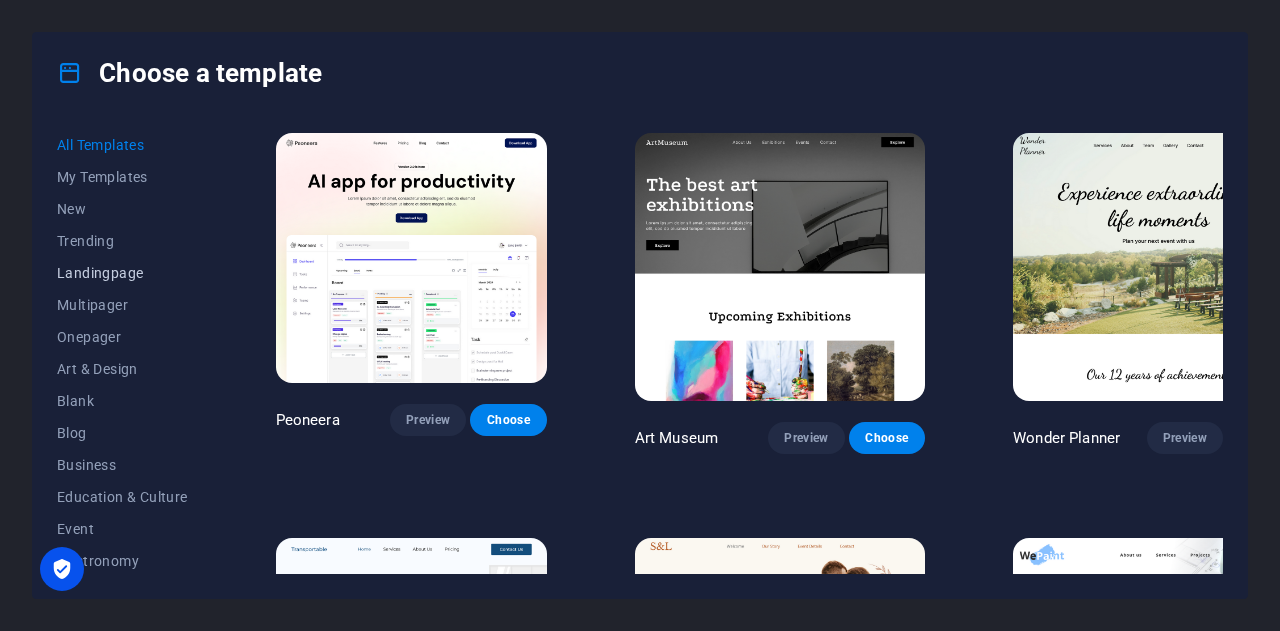 click on "Landingpage" at bounding box center [122, 273] 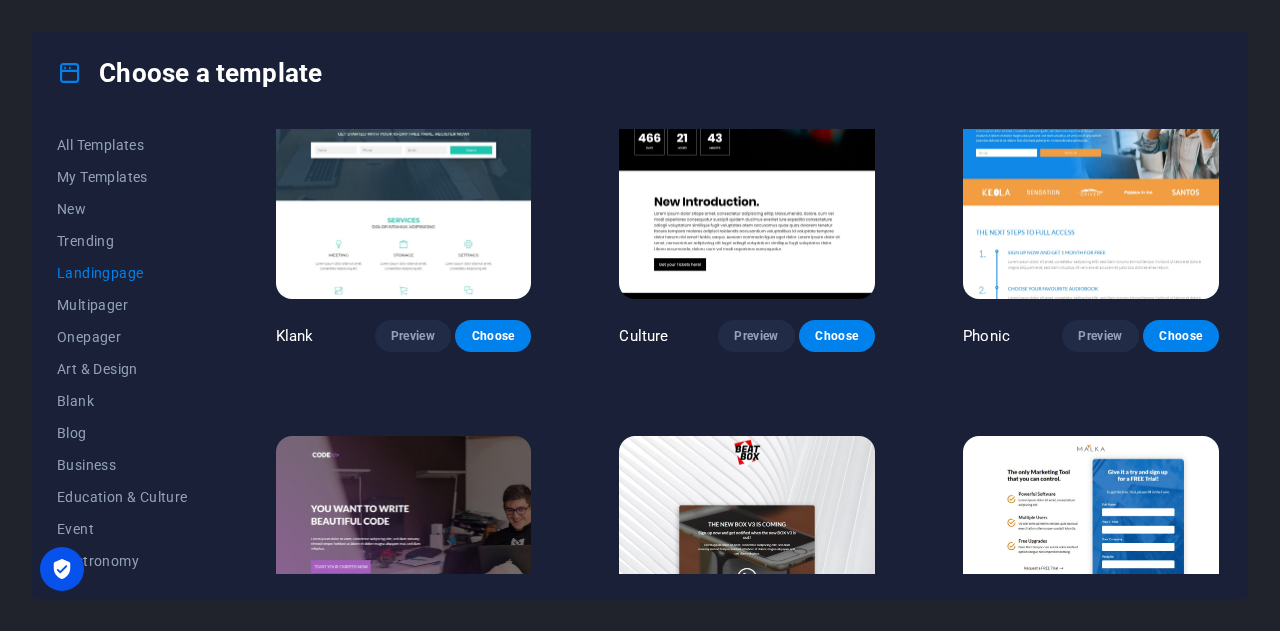 scroll, scrollTop: 0, scrollLeft: 0, axis: both 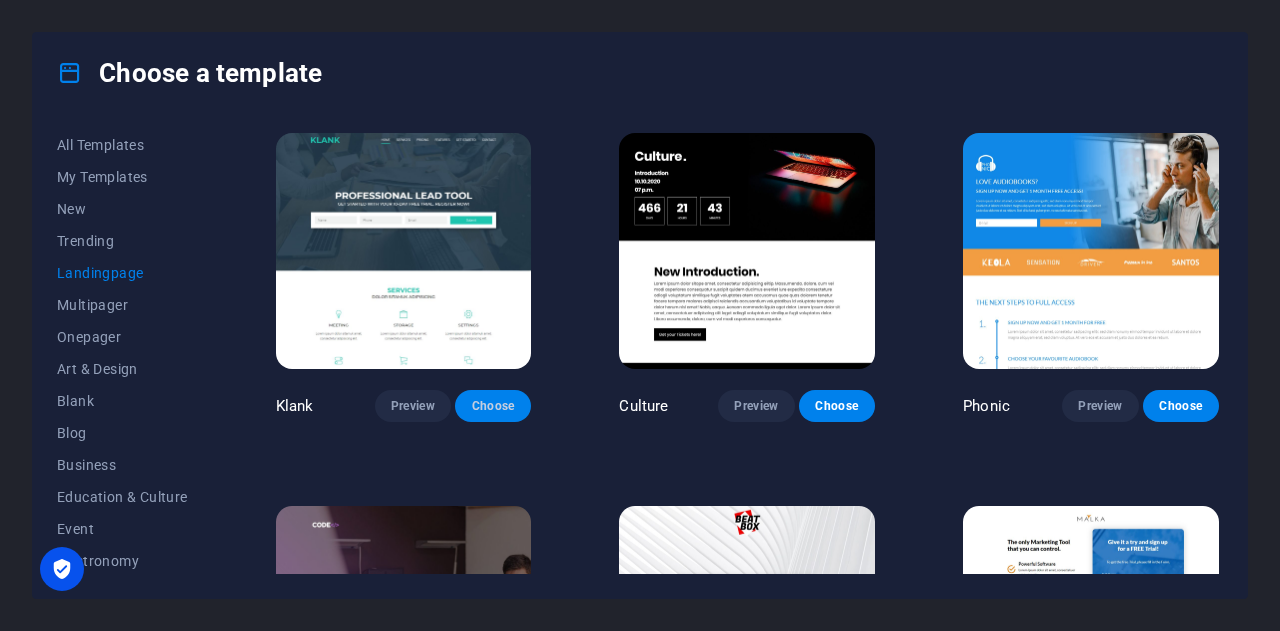 click on "Choose" at bounding box center [493, 406] 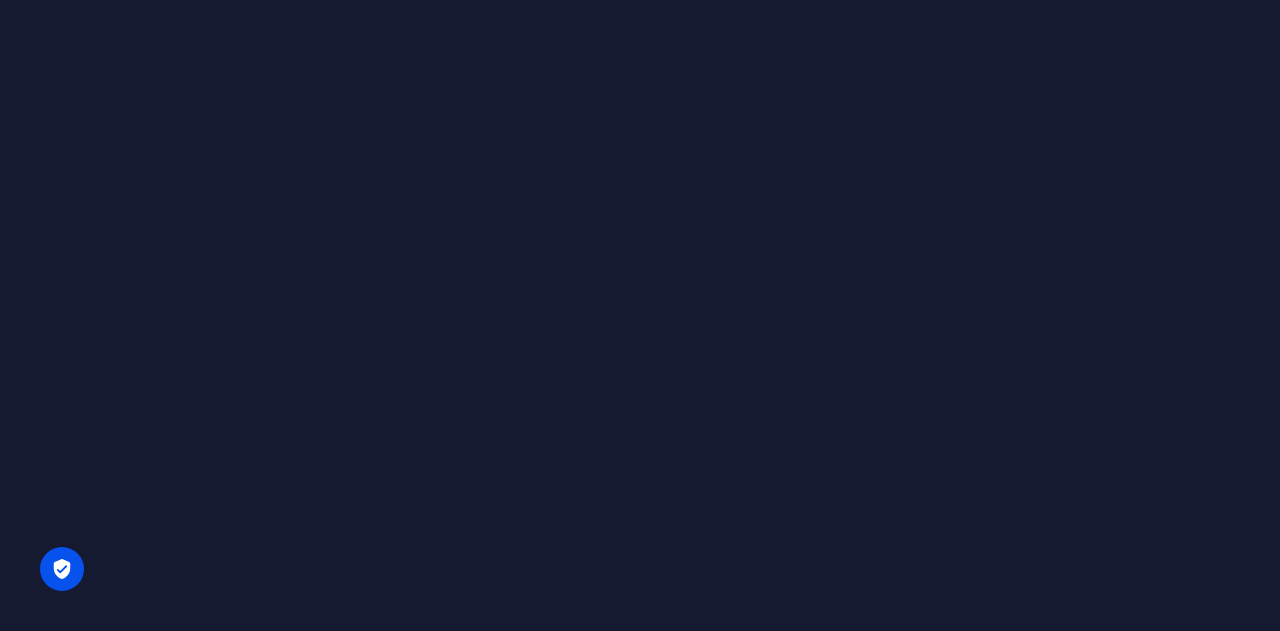 scroll, scrollTop: 0, scrollLeft: 0, axis: both 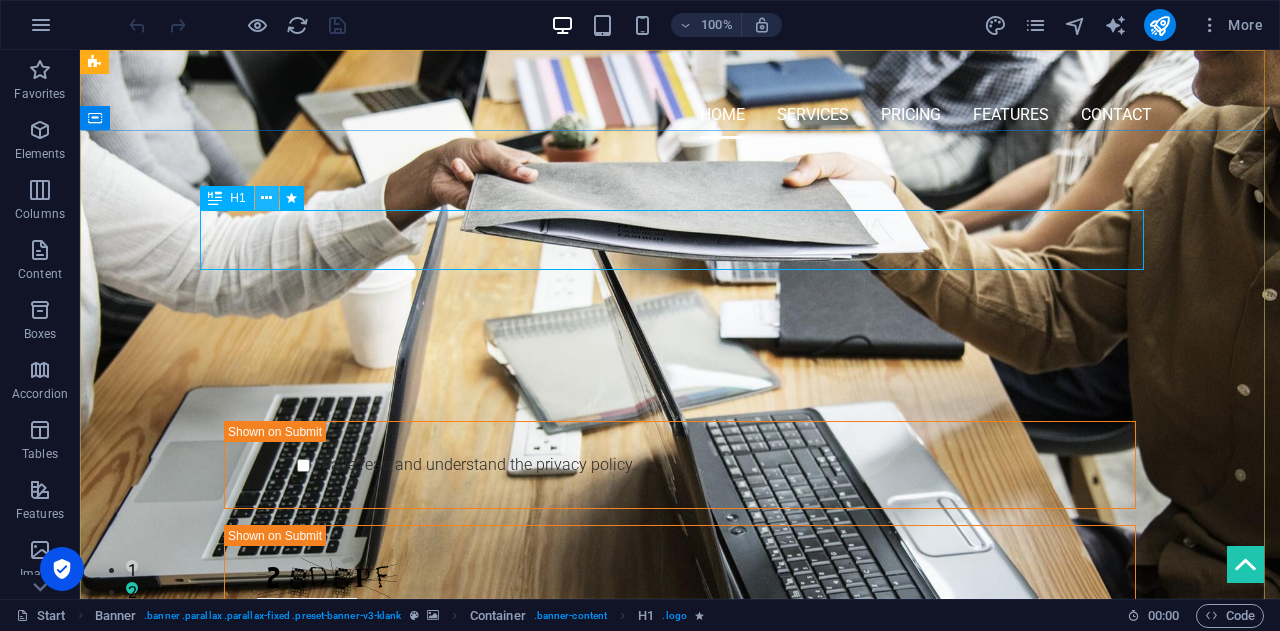 click at bounding box center [267, 198] 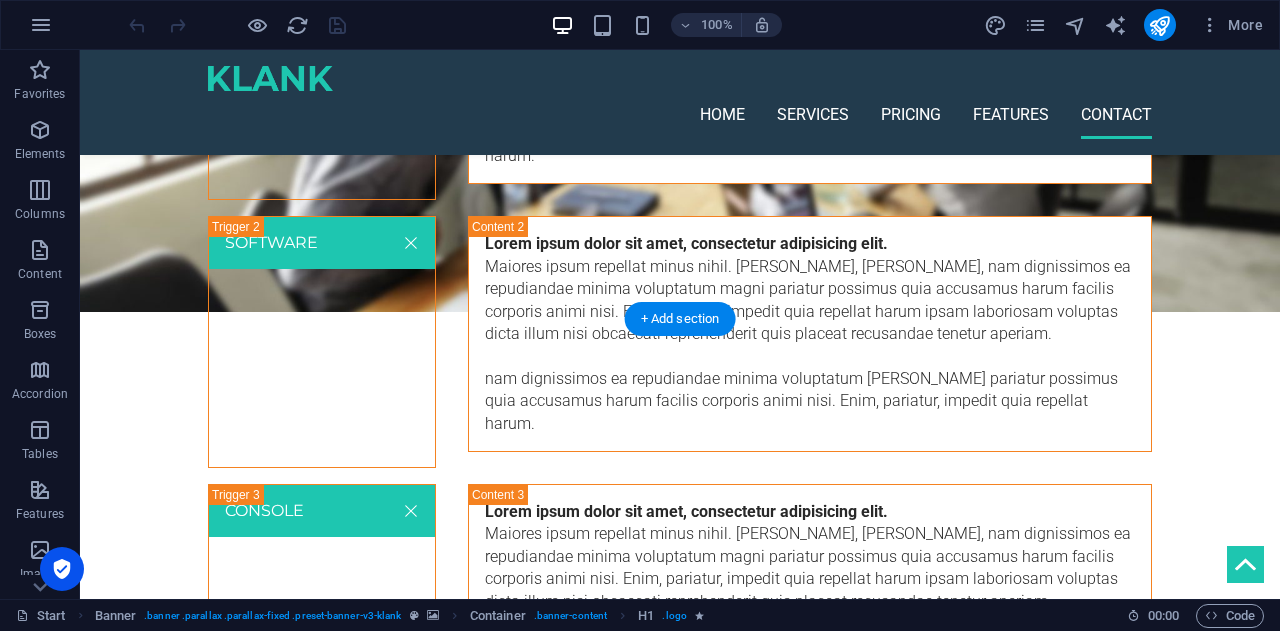 scroll, scrollTop: 3798, scrollLeft: 0, axis: vertical 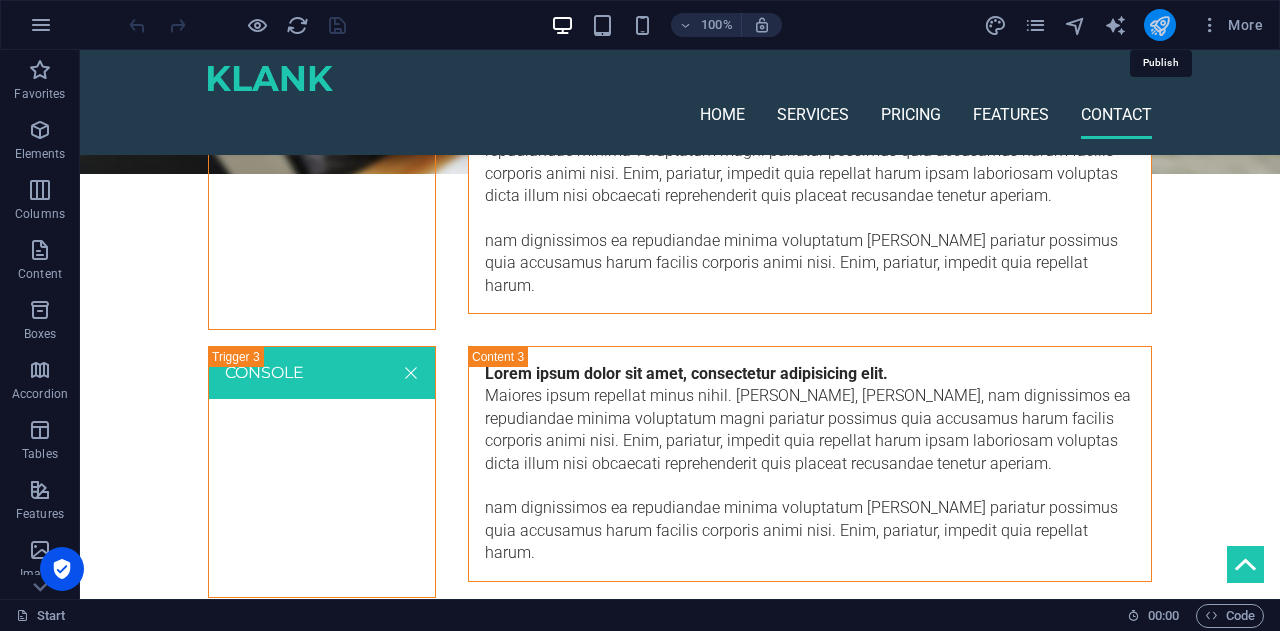 click at bounding box center (1159, 25) 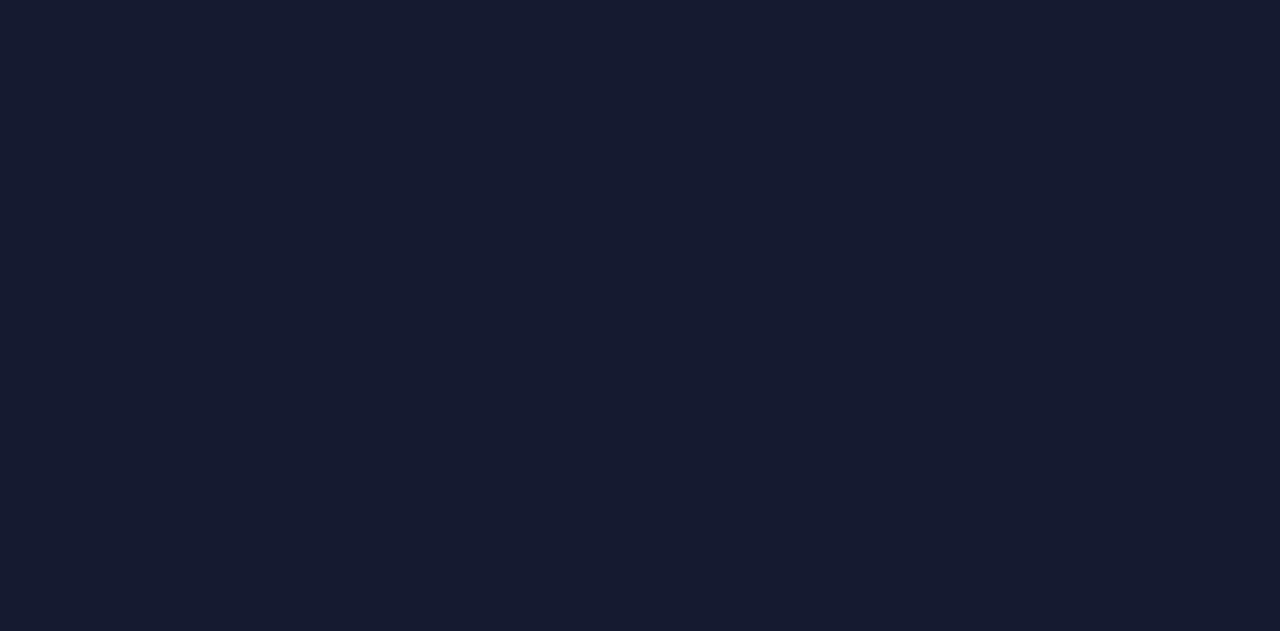 scroll, scrollTop: 0, scrollLeft: 0, axis: both 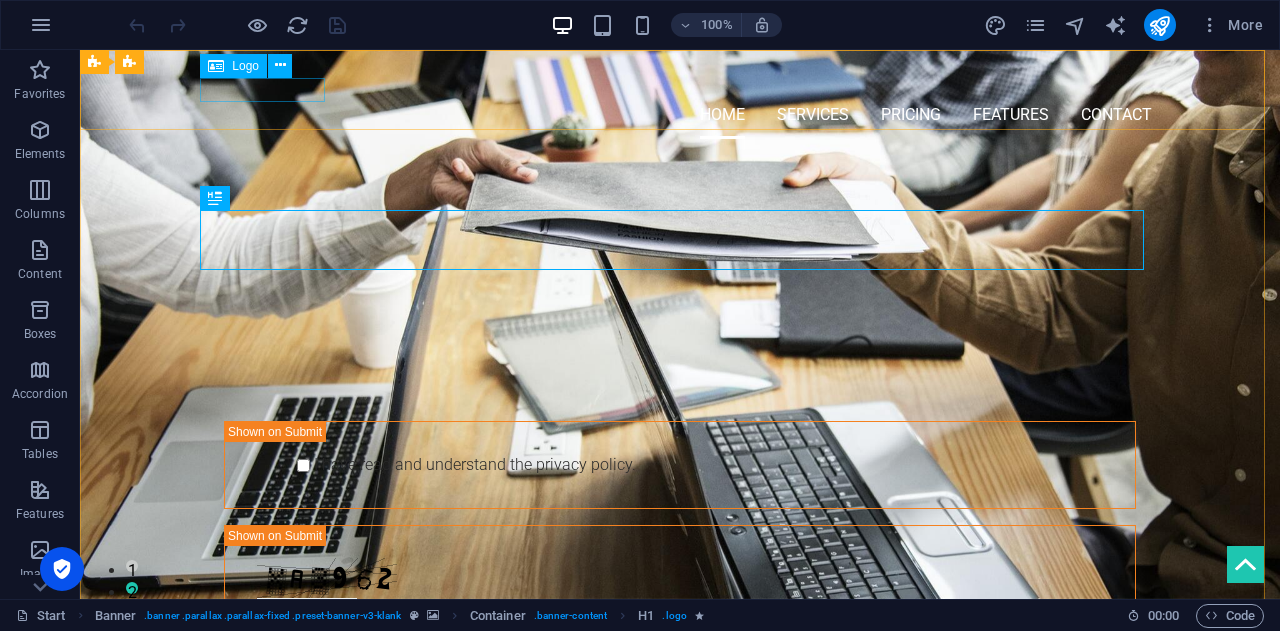 click on "Logo" at bounding box center (245, 66) 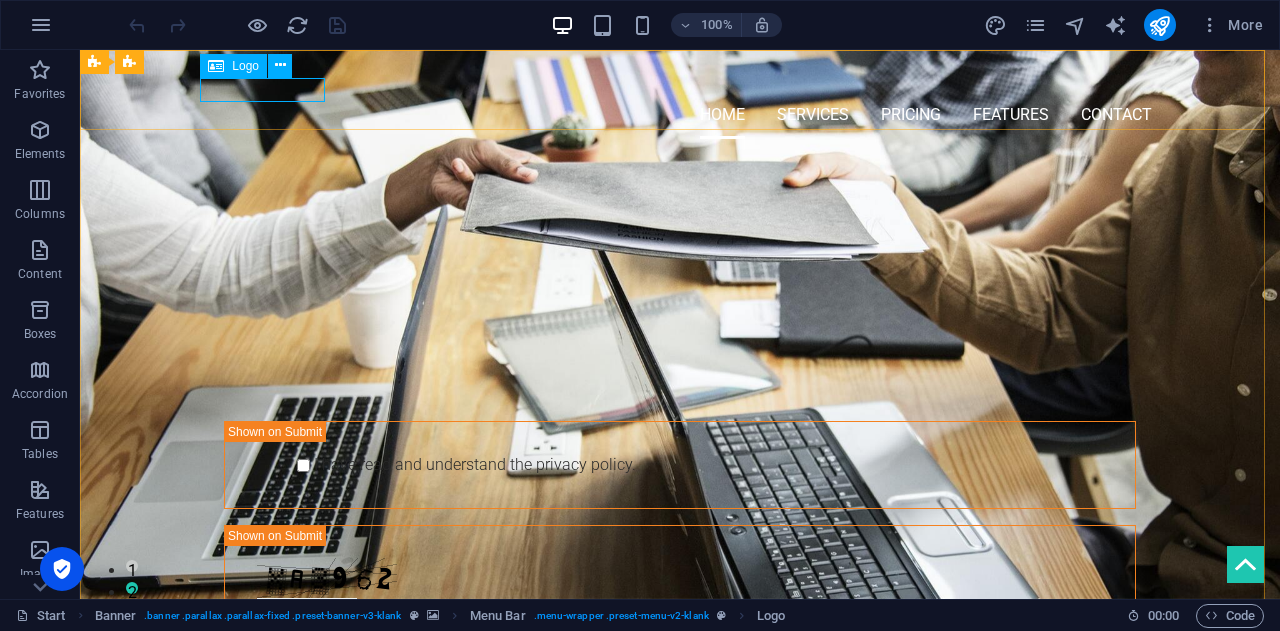 click on "Logo" at bounding box center [233, 66] 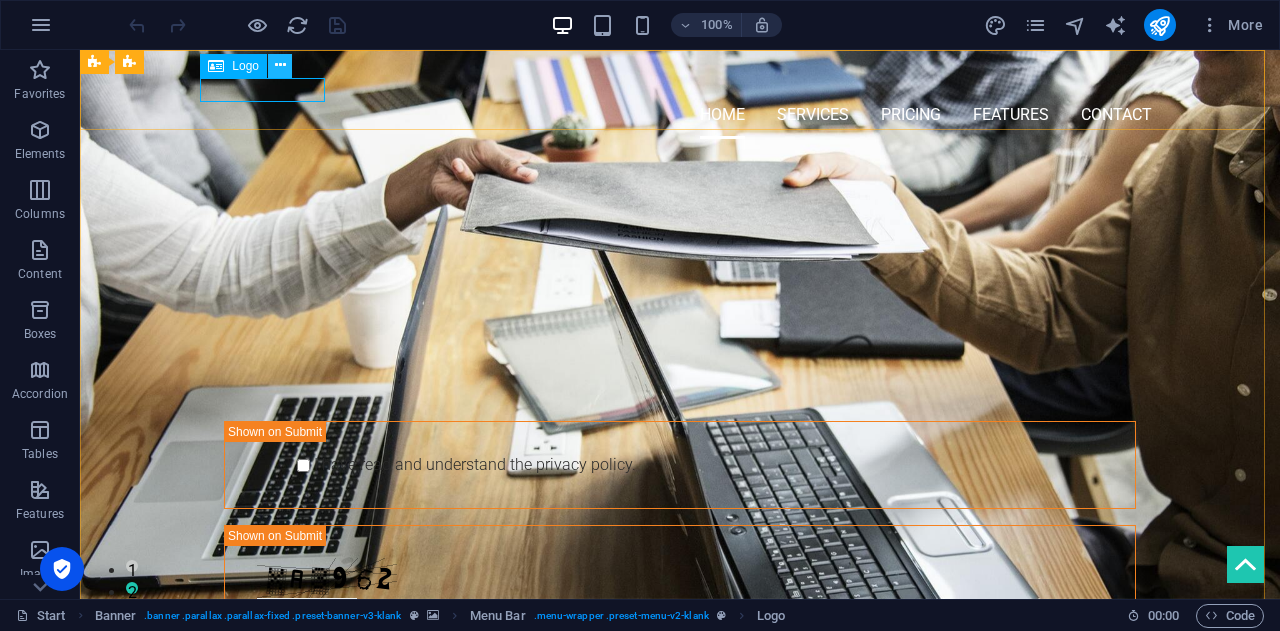 click at bounding box center (280, 65) 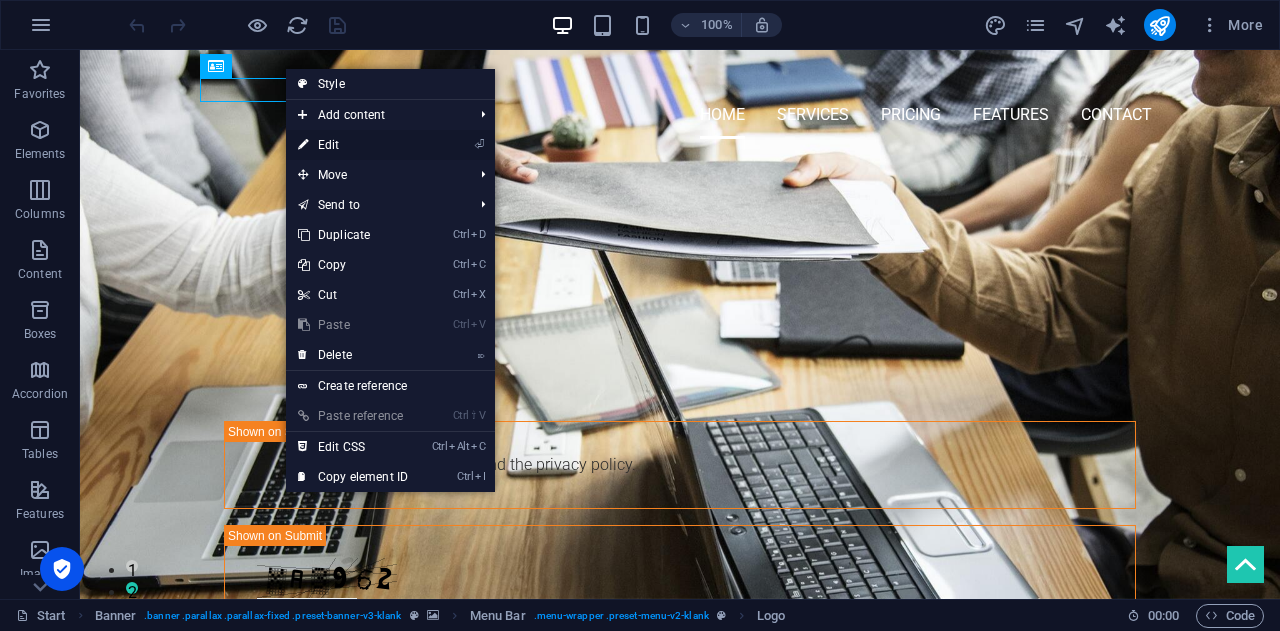 click on "⏎  Edit" at bounding box center (353, 145) 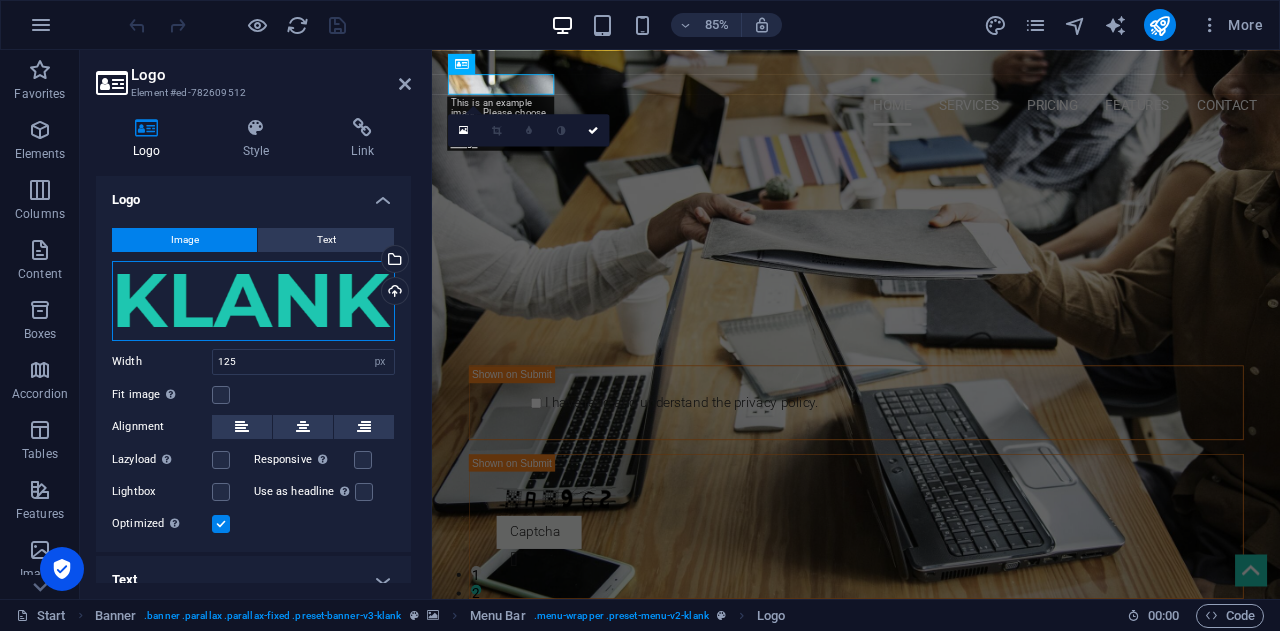 click on "Drag files here, click to choose files or select files from Files or our free stock photos & videos" at bounding box center [253, 301] 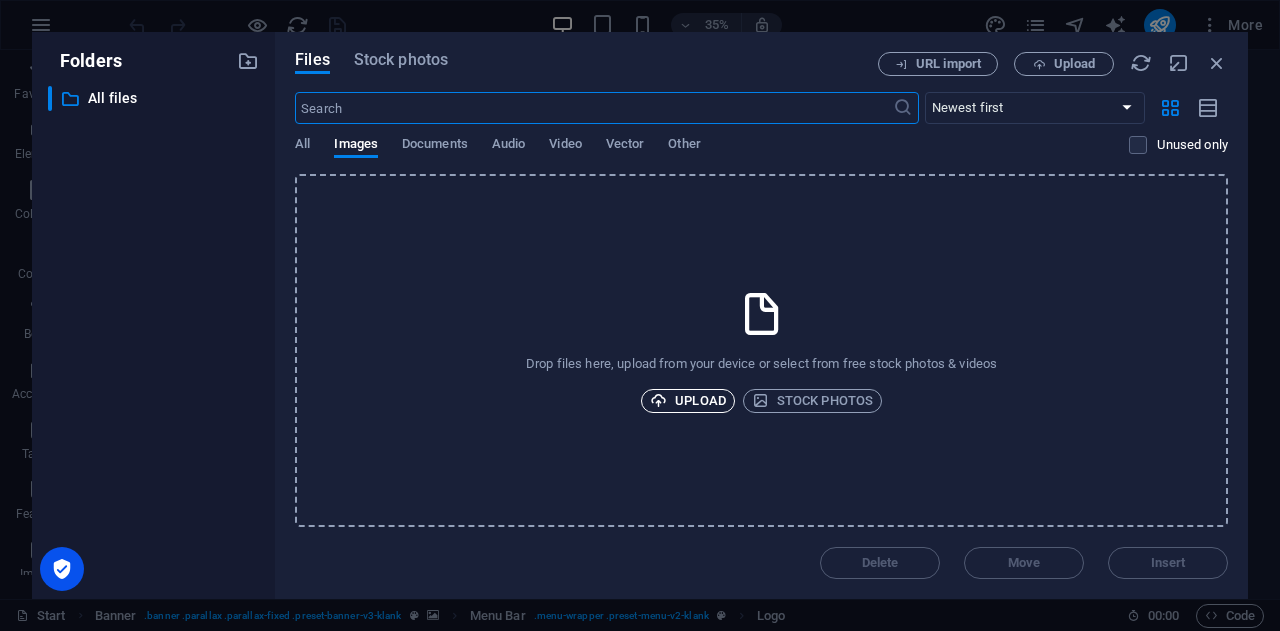 click on "Upload" at bounding box center [688, 401] 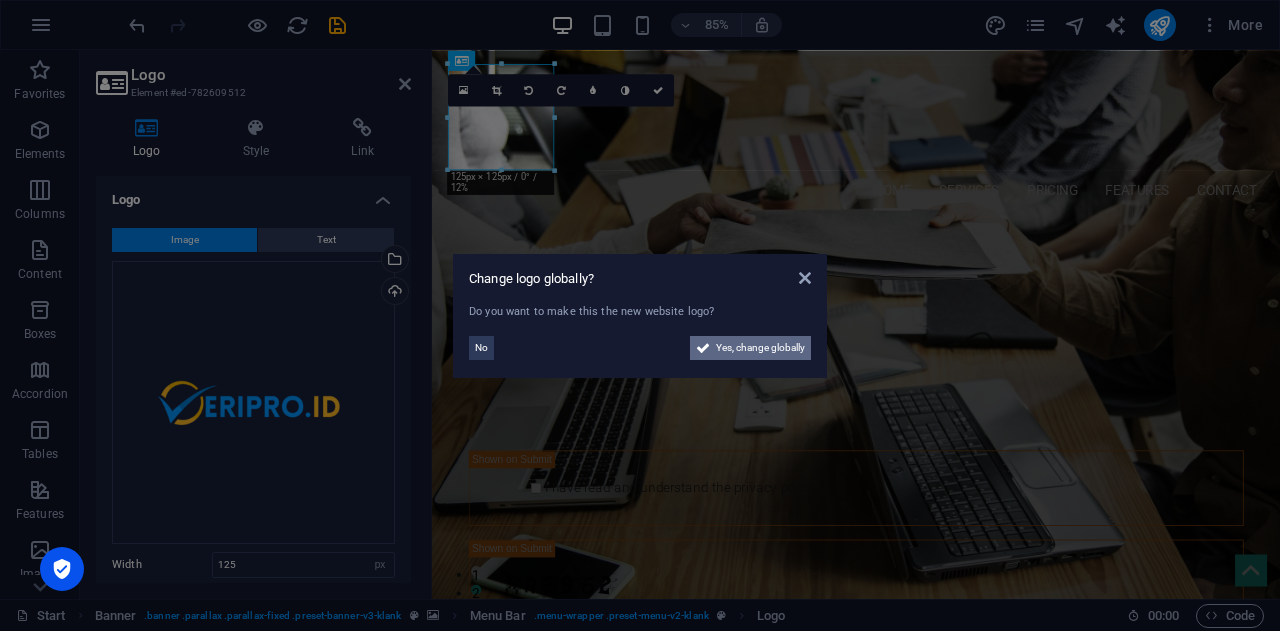 click on "Yes, change globally" at bounding box center [760, 348] 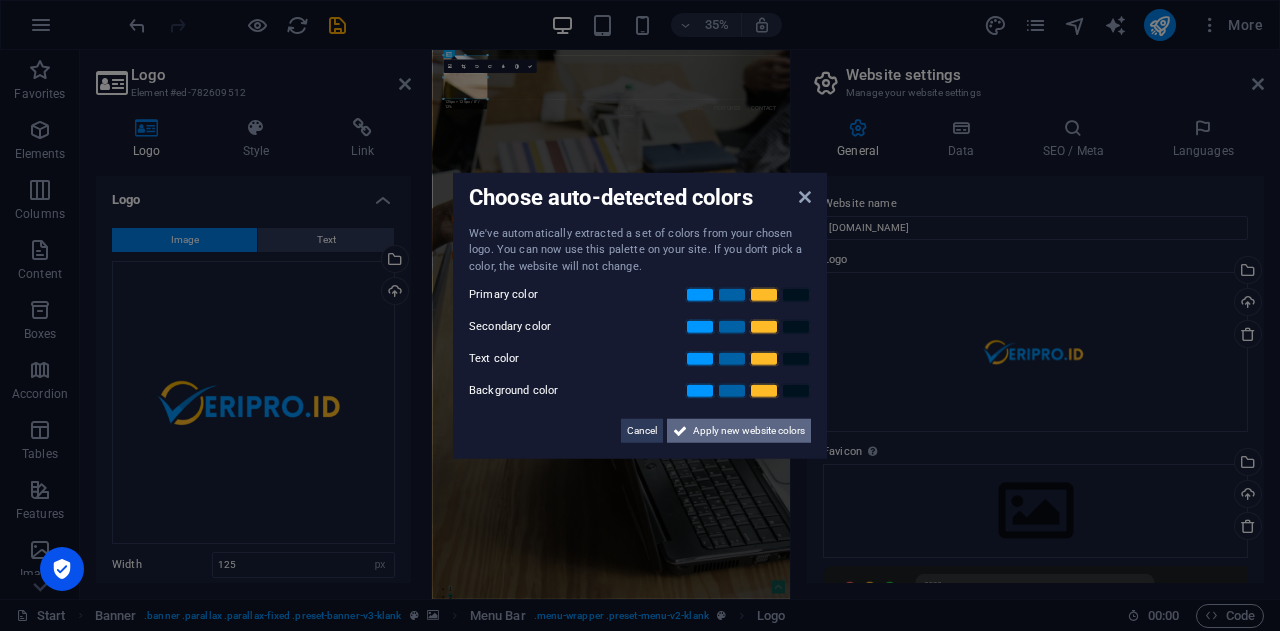 click on "Apply new website colors" at bounding box center [749, 431] 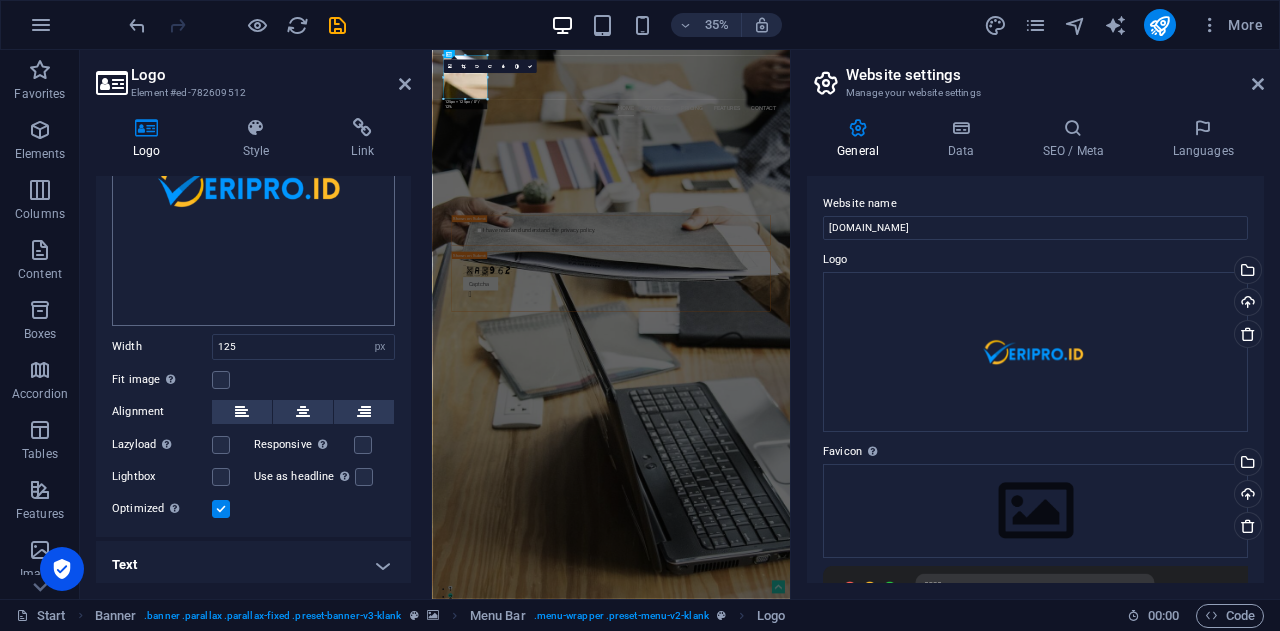 scroll, scrollTop: 0, scrollLeft: 0, axis: both 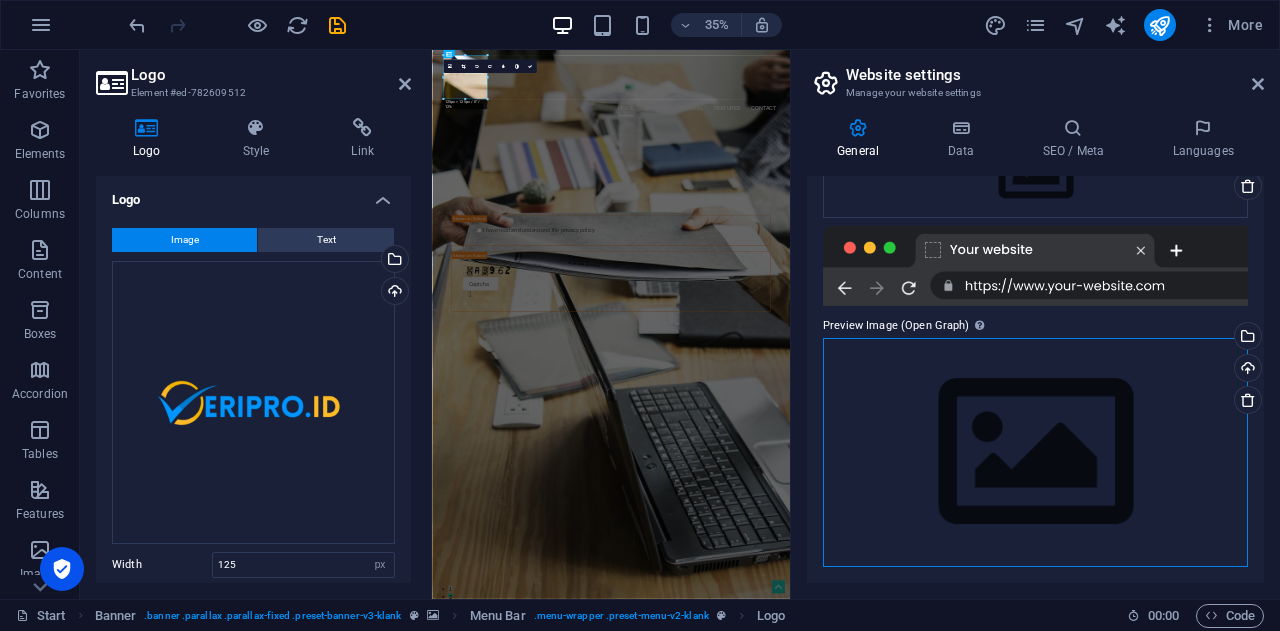 click on "Drag files here, click to choose files or select files from Files or our free stock photos & videos" at bounding box center (1035, 452) 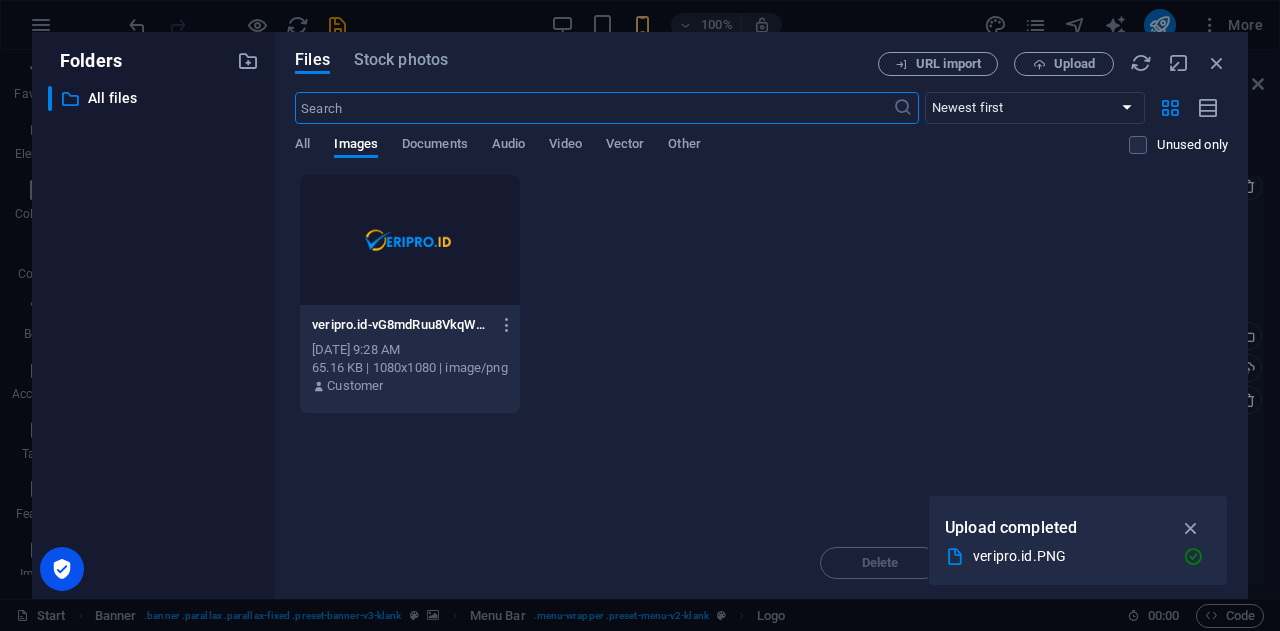 click at bounding box center [410, 240] 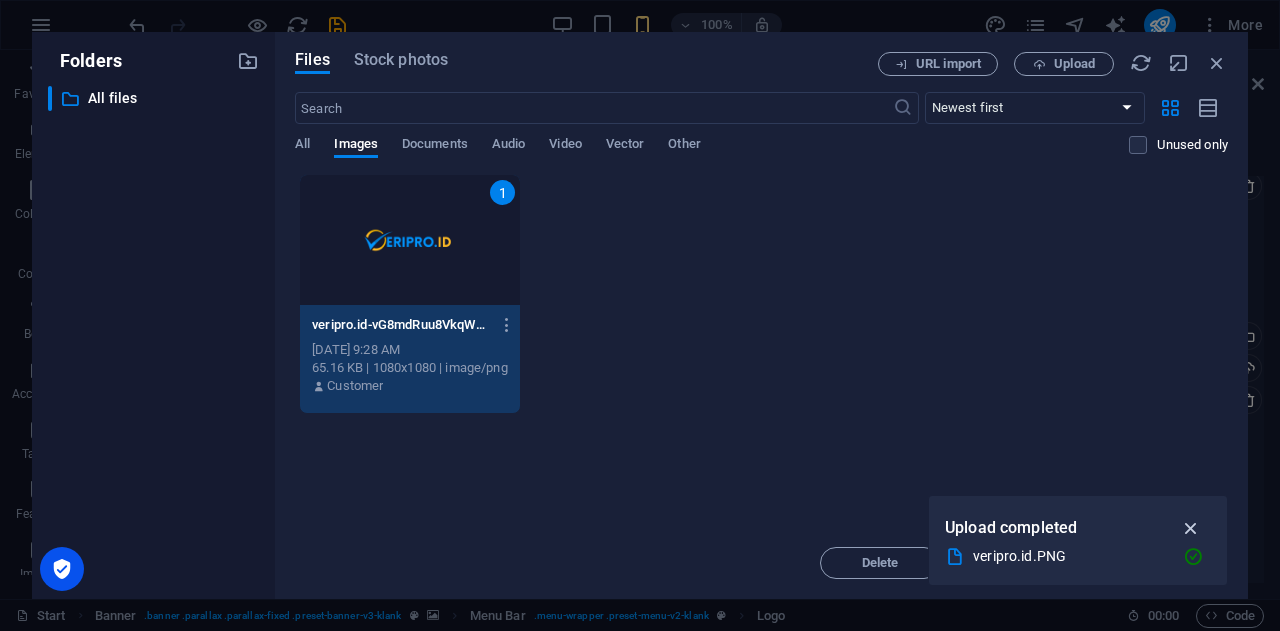 click at bounding box center [1191, 528] 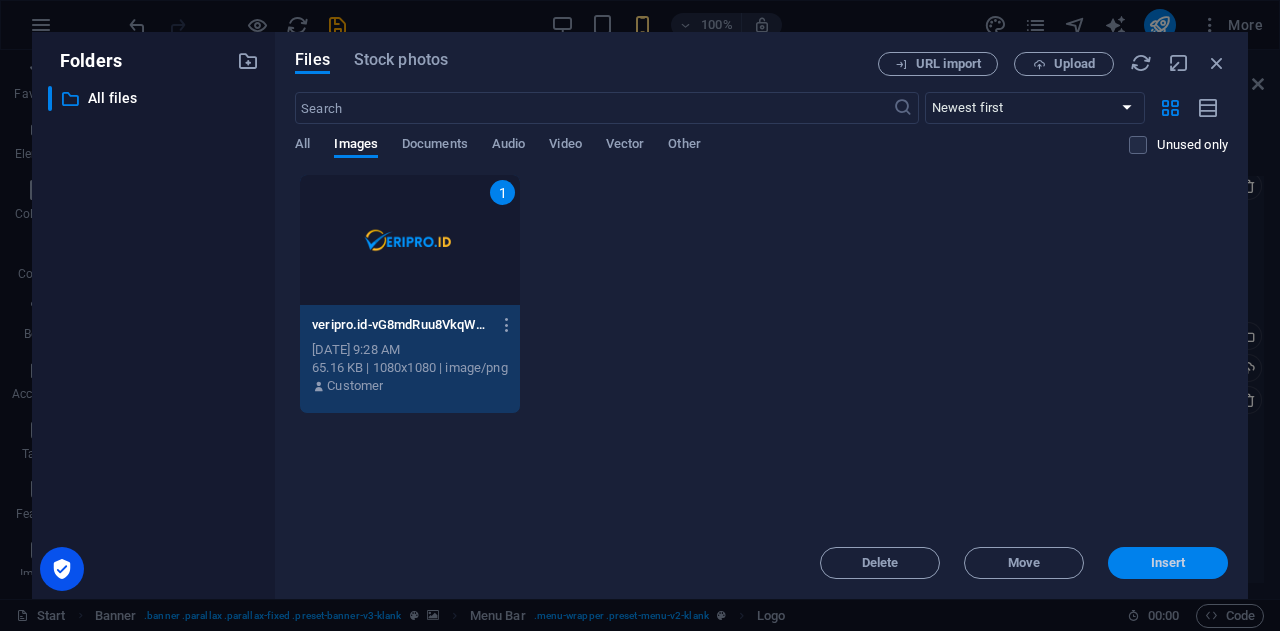 click on "Insert" at bounding box center (1168, 563) 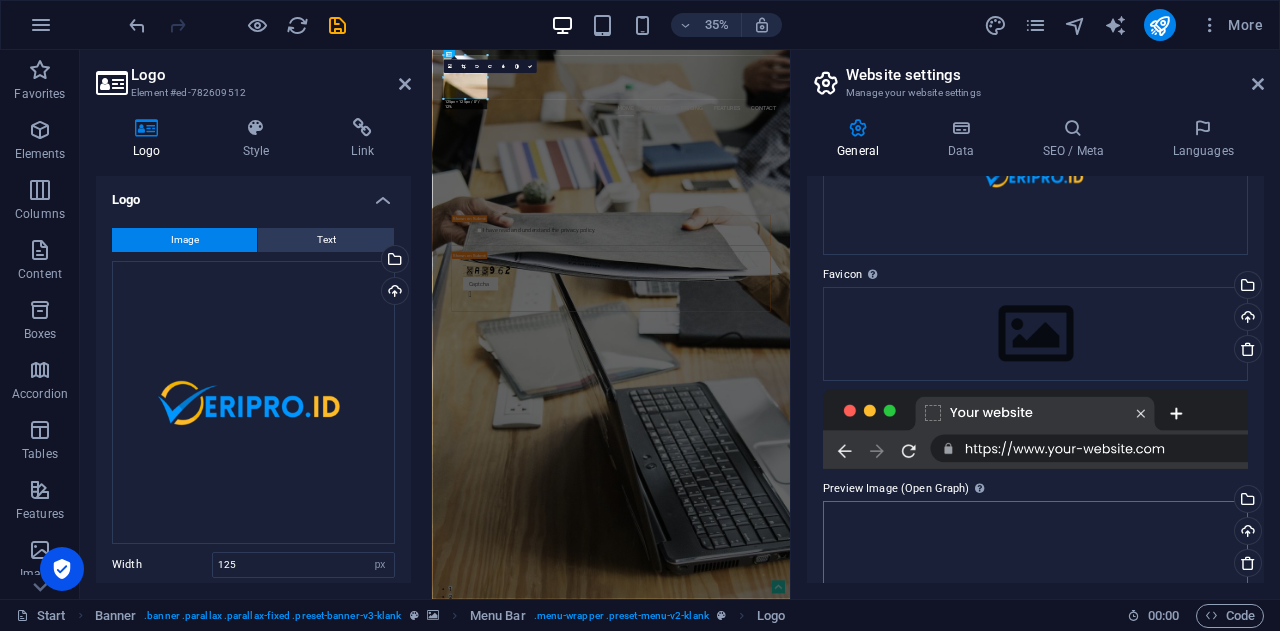 scroll, scrollTop: 0, scrollLeft: 0, axis: both 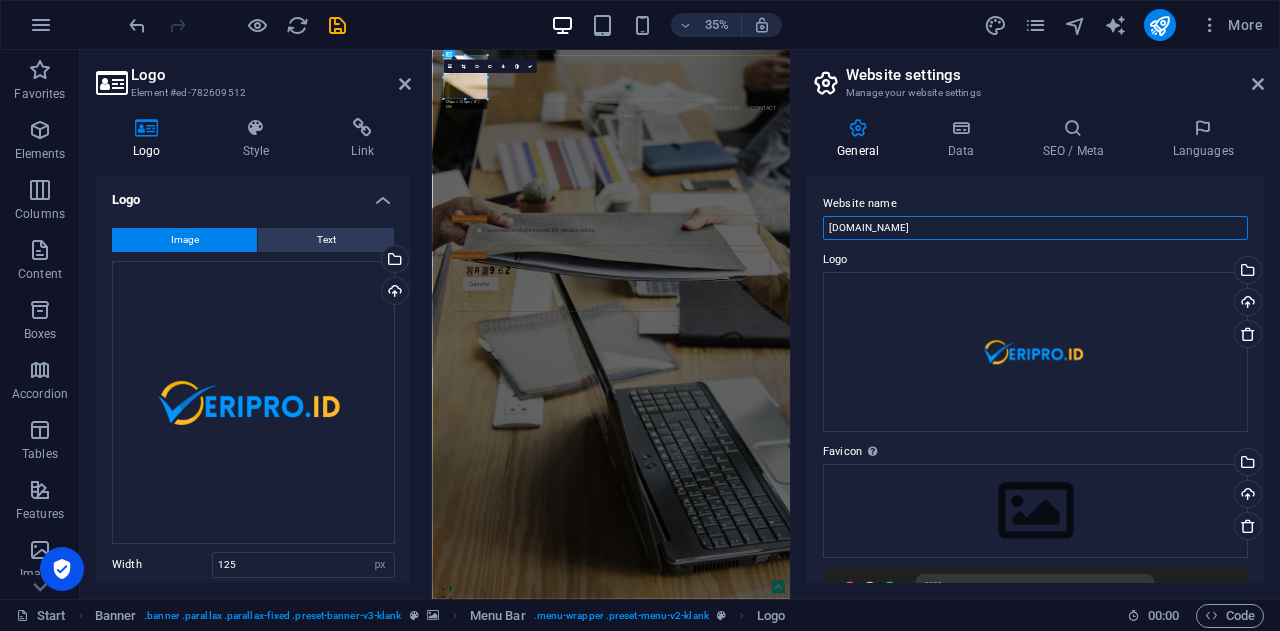 click on "[DOMAIN_NAME]" at bounding box center (1035, 228) 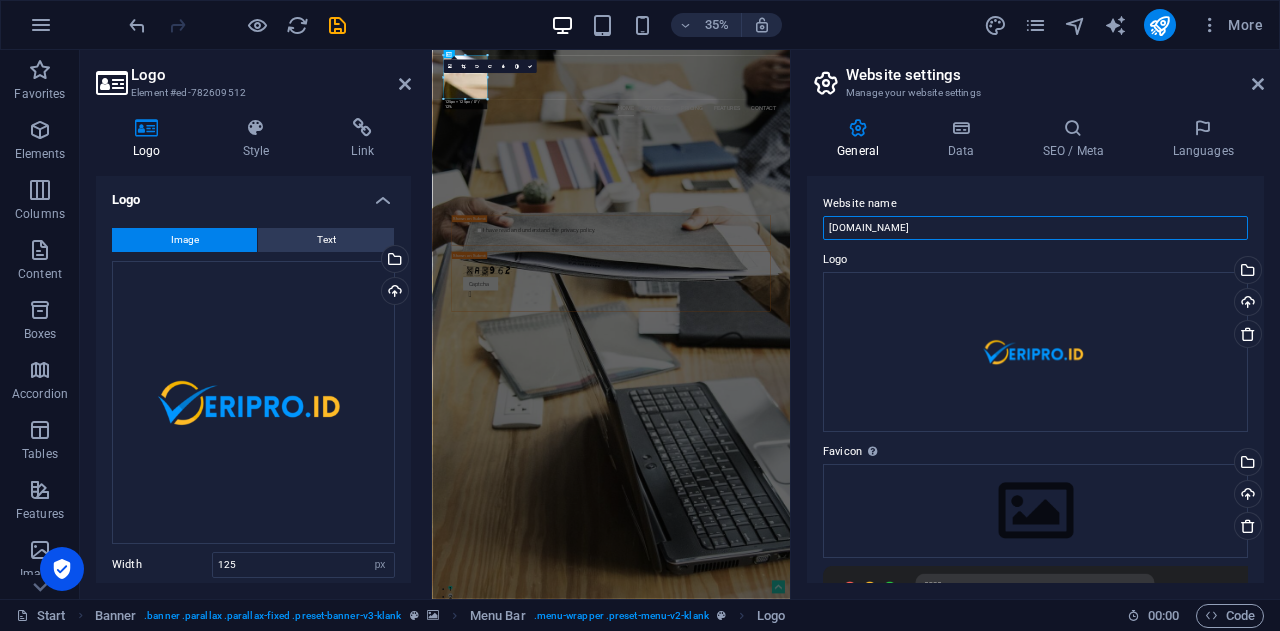 drag, startPoint x: 930, startPoint y: 226, endPoint x: 800, endPoint y: 231, distance: 130.09612 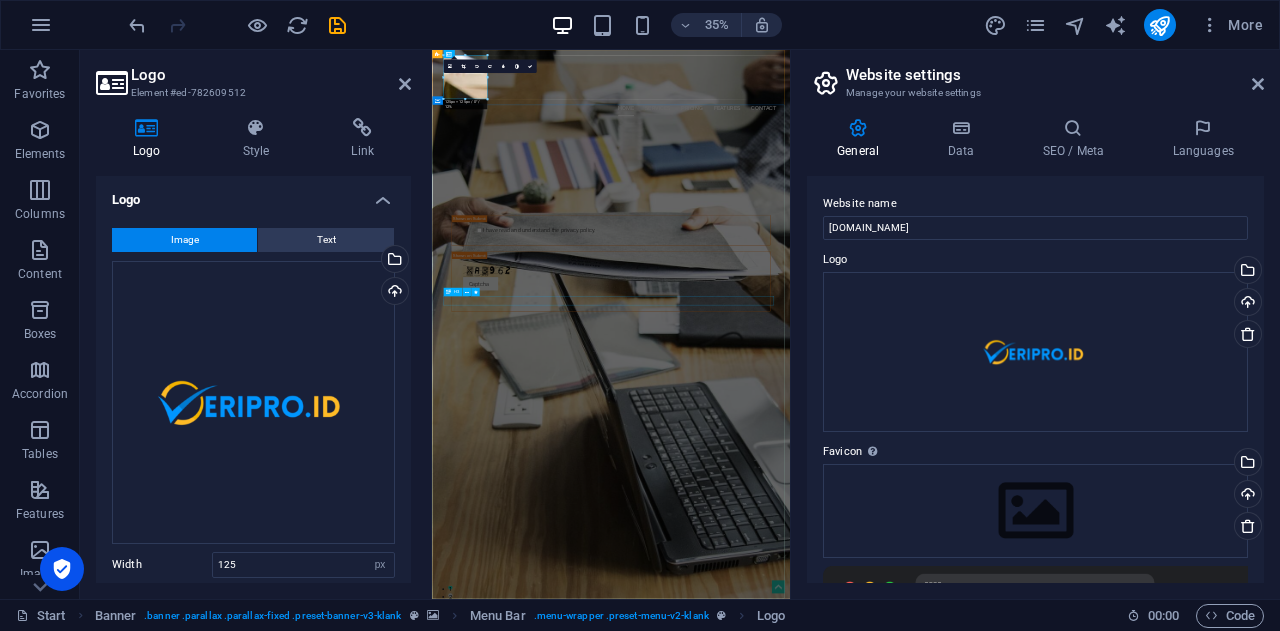 click on "GET STARTED WITH YOUR 10-DAY FREE TRIAL. REGISTER NOW!" at bounding box center [944, 408] 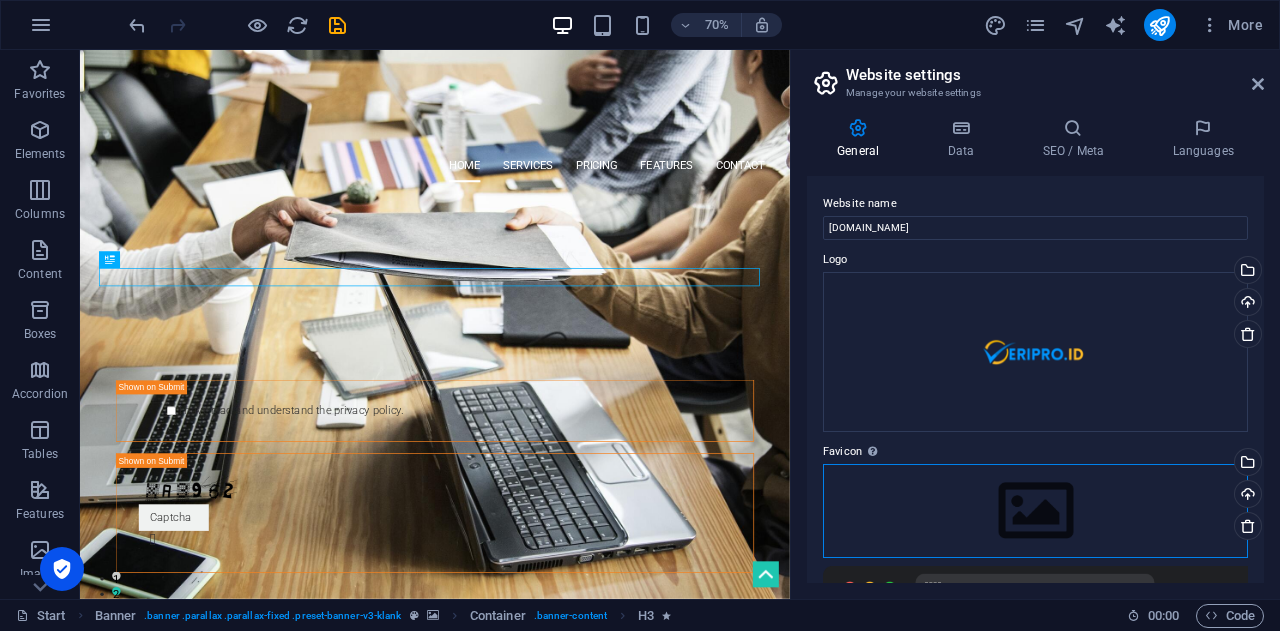 click on "Drag files here, click to choose files or select files from Files or our free stock photos & videos" at bounding box center (1035, 511) 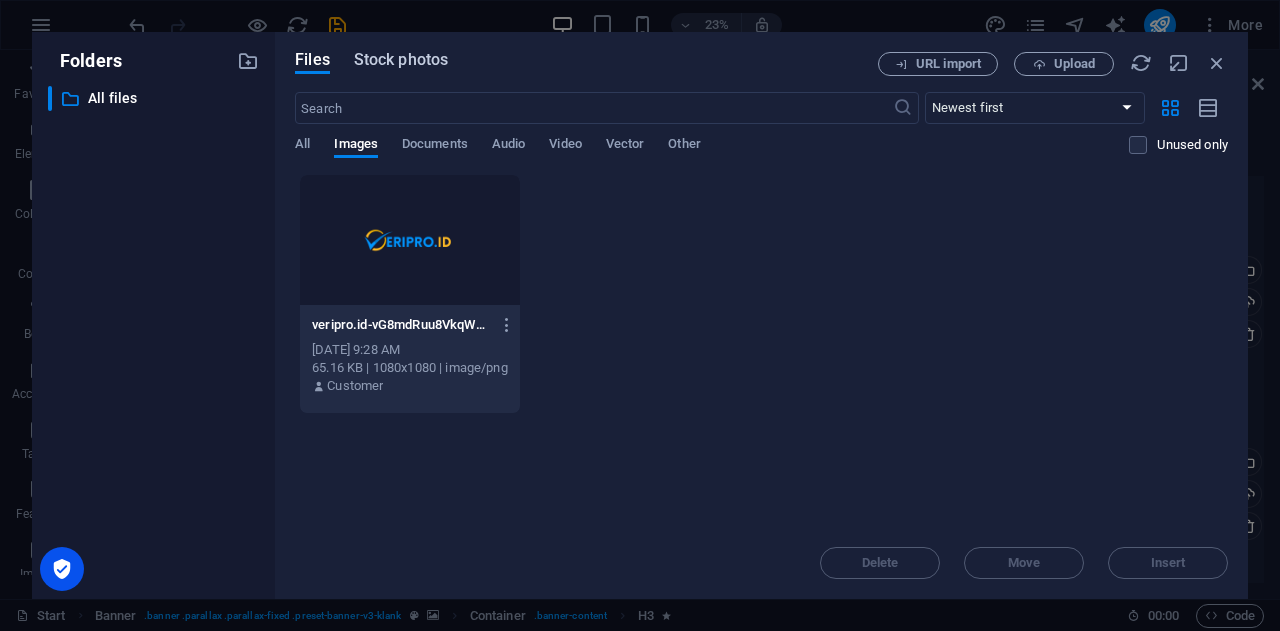 click on "Stock photos" at bounding box center [401, 60] 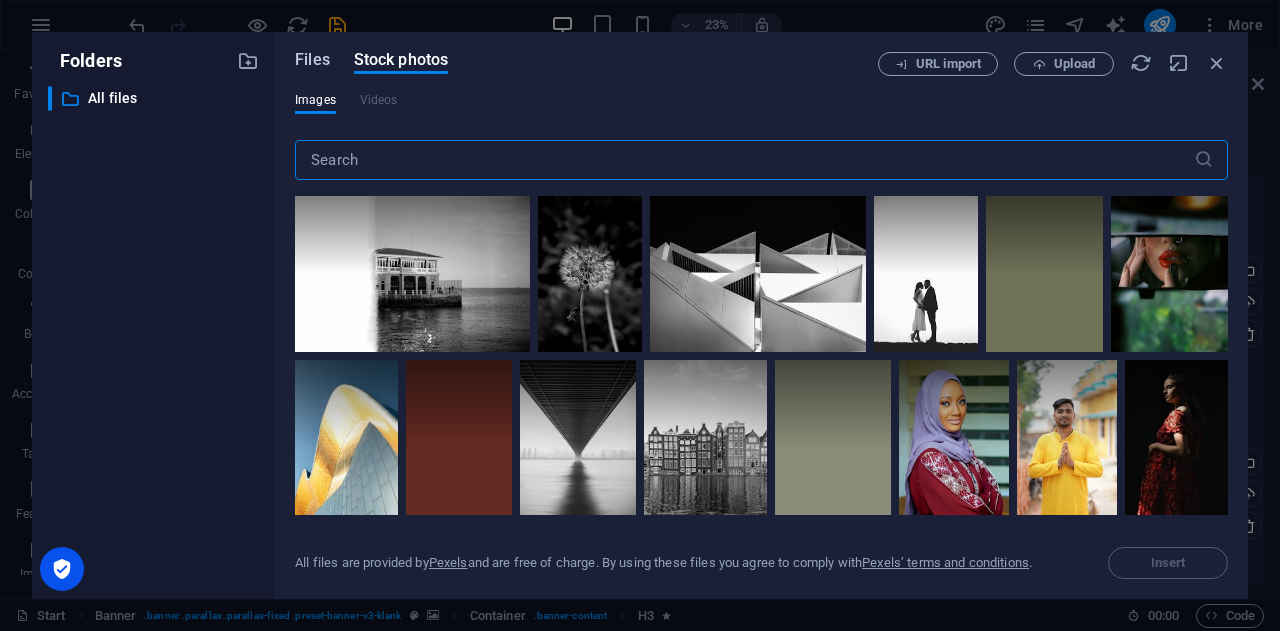 click on "Files" at bounding box center (312, 60) 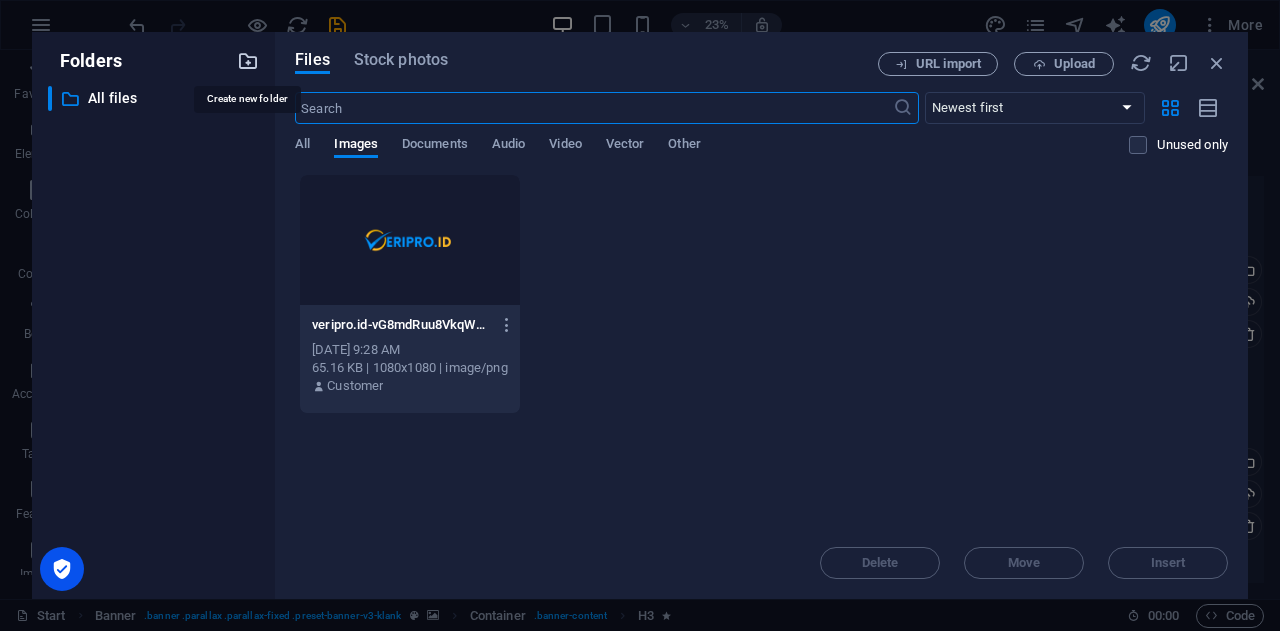 click at bounding box center (248, 61) 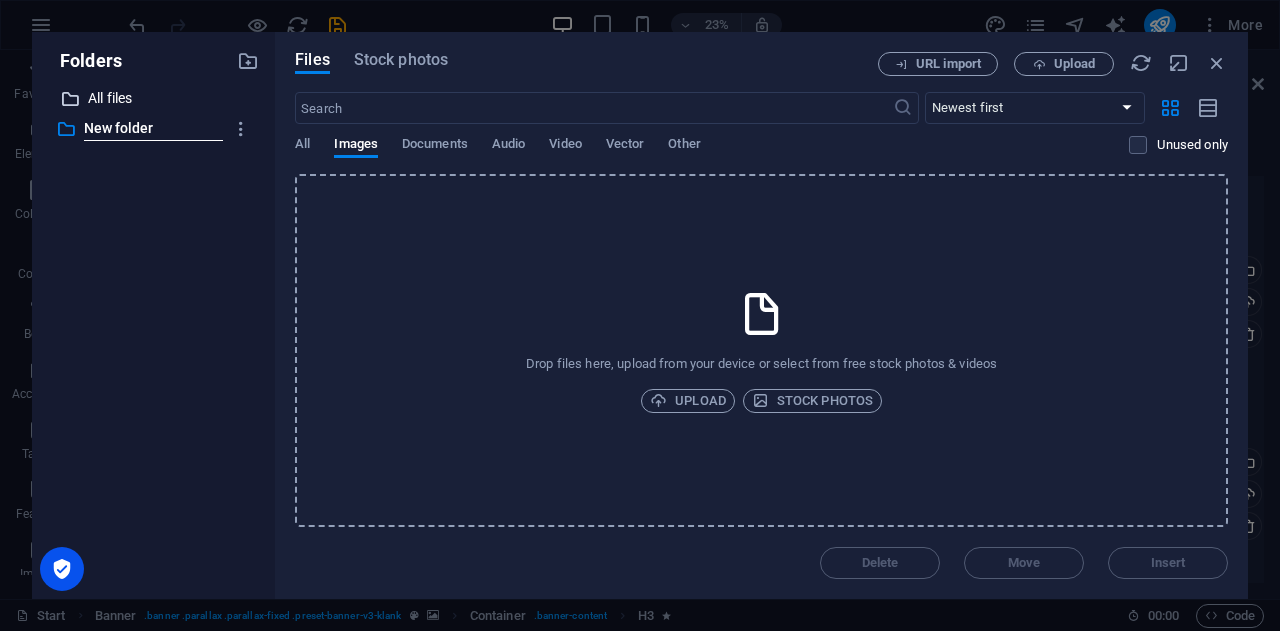 click on "All files" at bounding box center (155, 98) 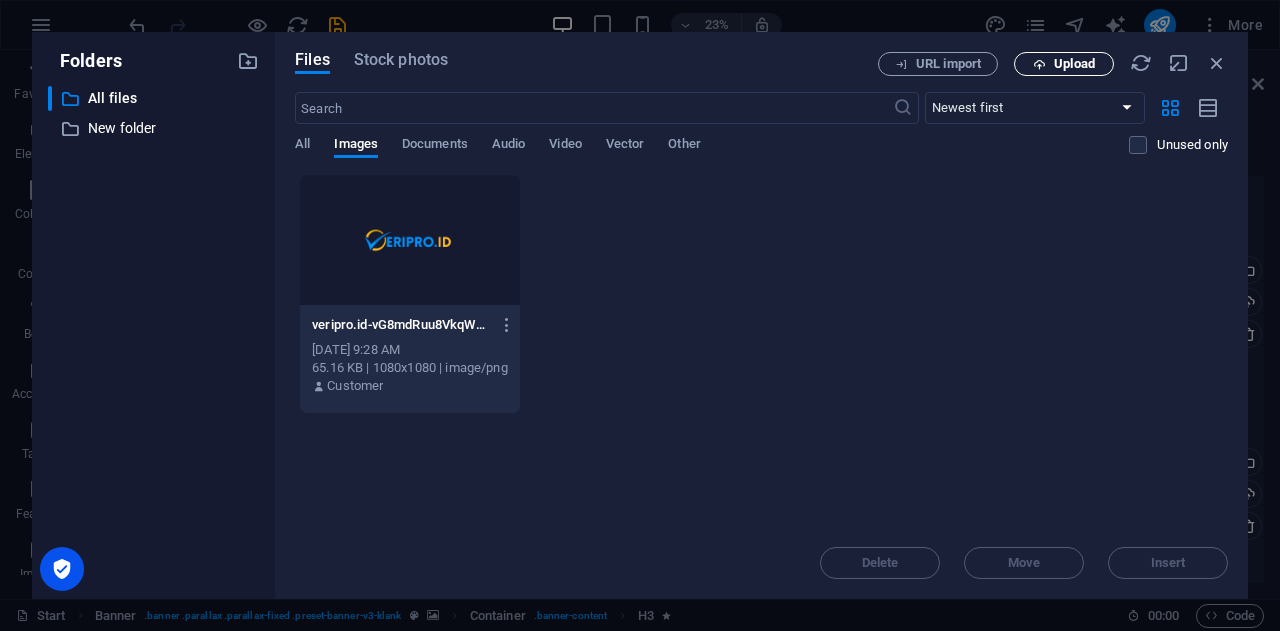 click on "Upload" at bounding box center [1074, 64] 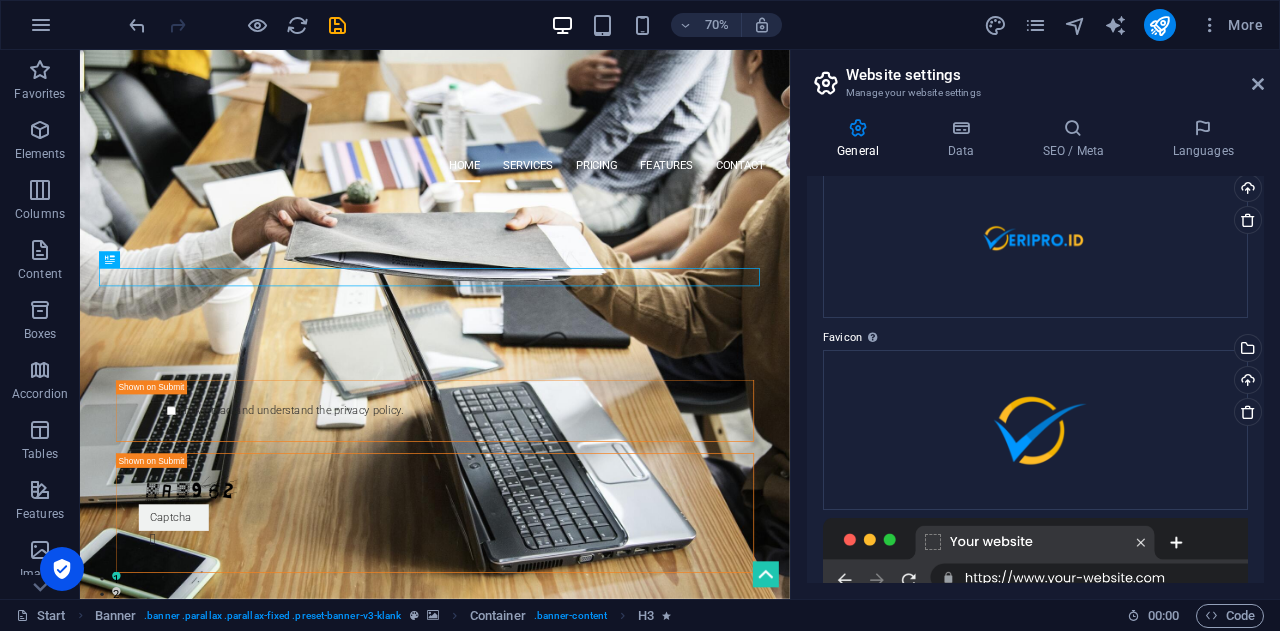 scroll, scrollTop: 0, scrollLeft: 0, axis: both 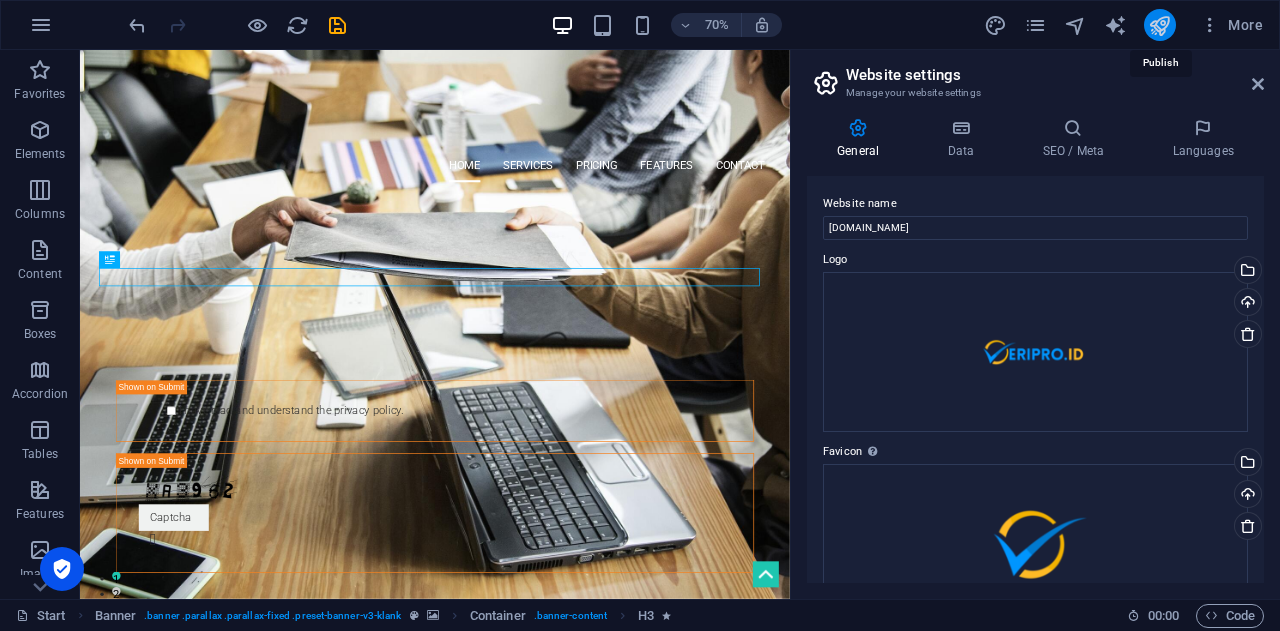 click at bounding box center (1159, 25) 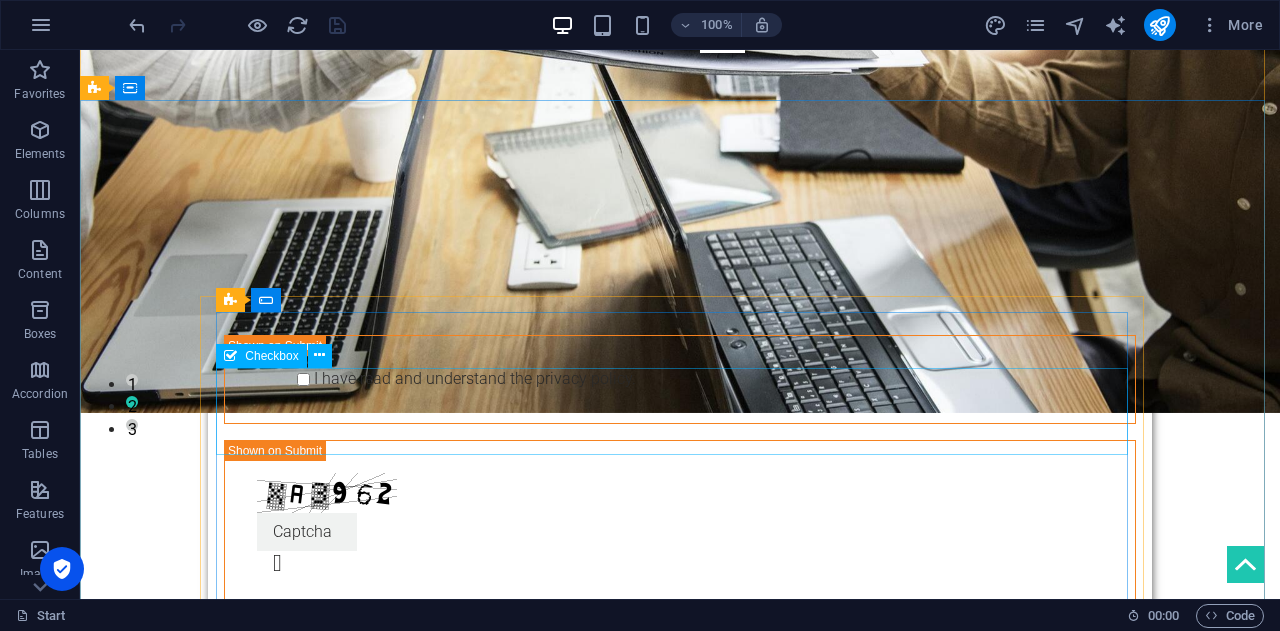 scroll, scrollTop: 65, scrollLeft: 0, axis: vertical 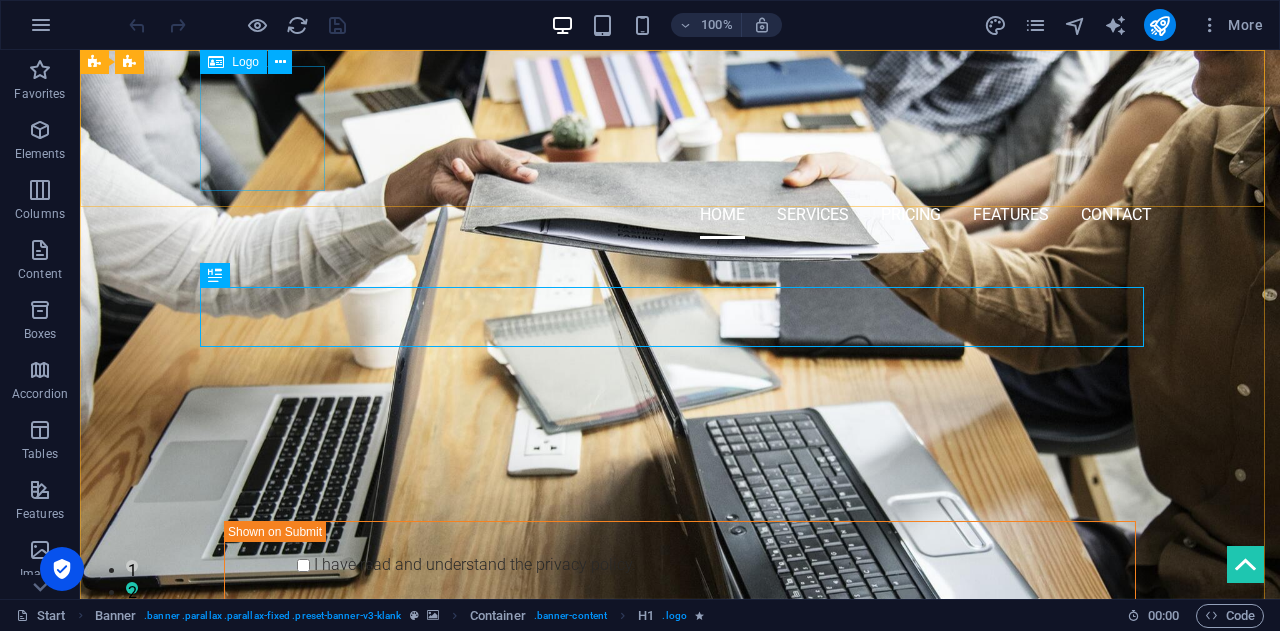 click on "Logo" at bounding box center [245, 62] 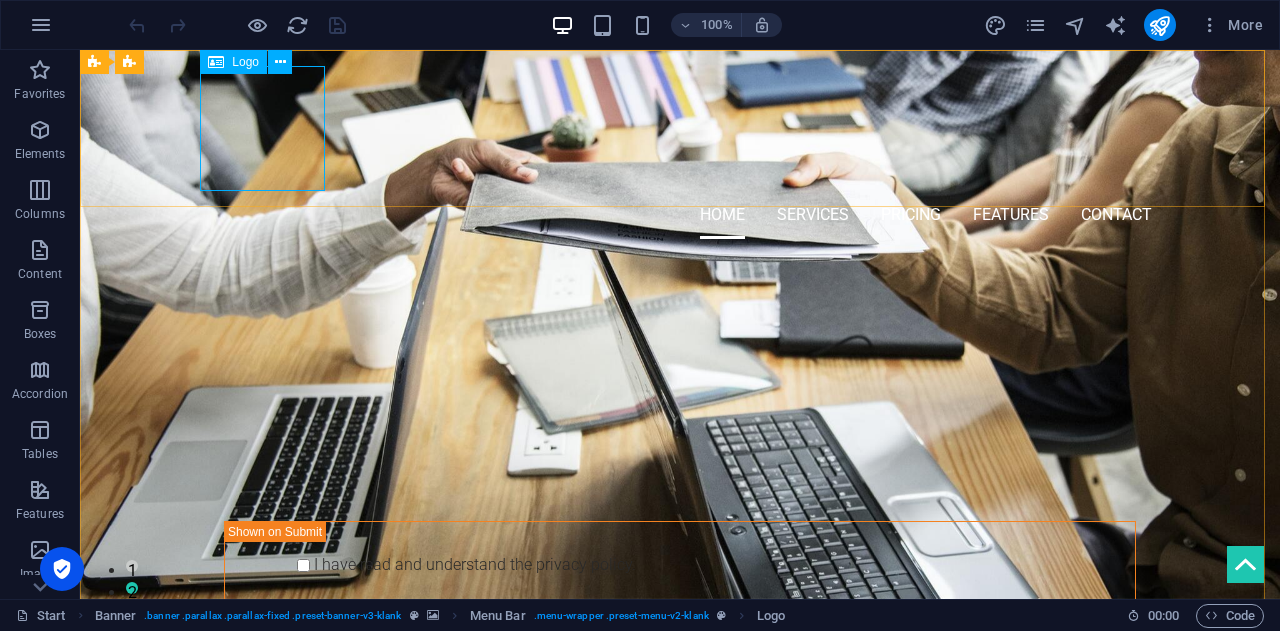 click on "Logo" at bounding box center [245, 62] 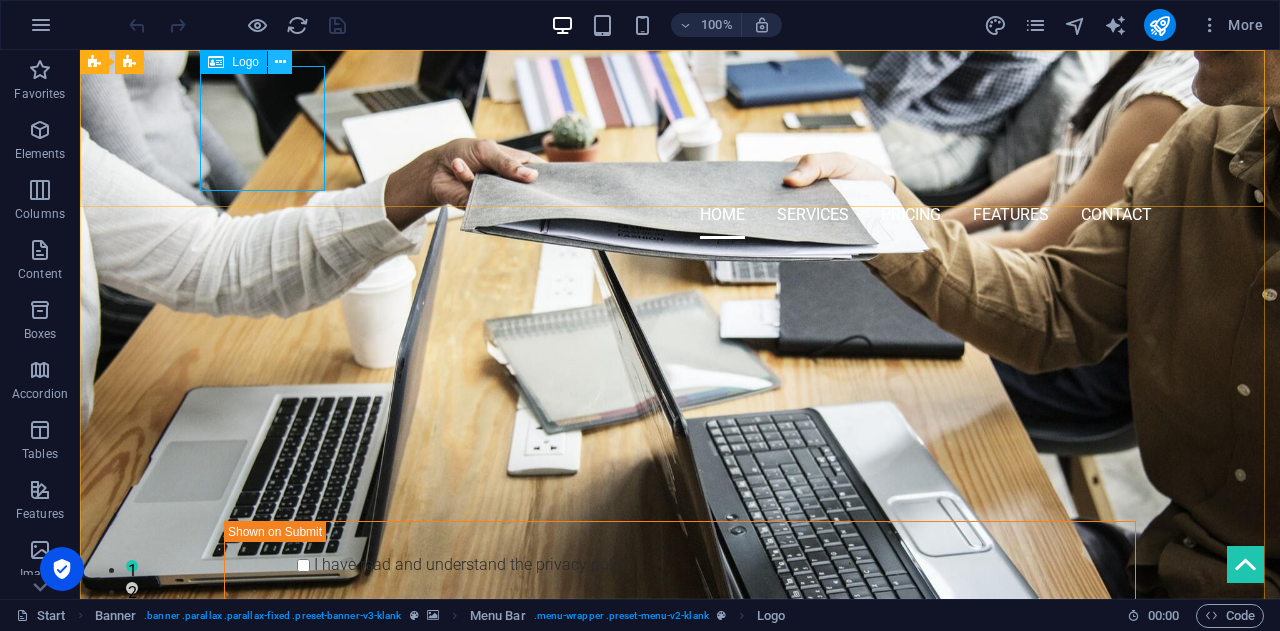 click at bounding box center [280, 62] 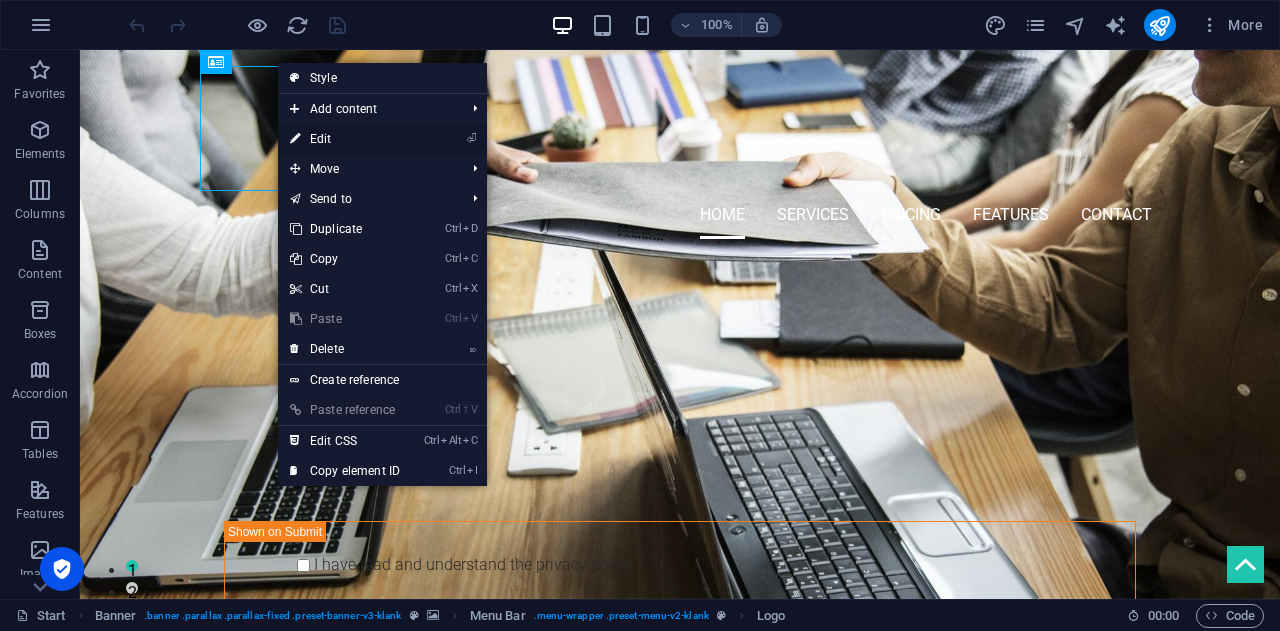 click on "⏎  Edit" at bounding box center (345, 139) 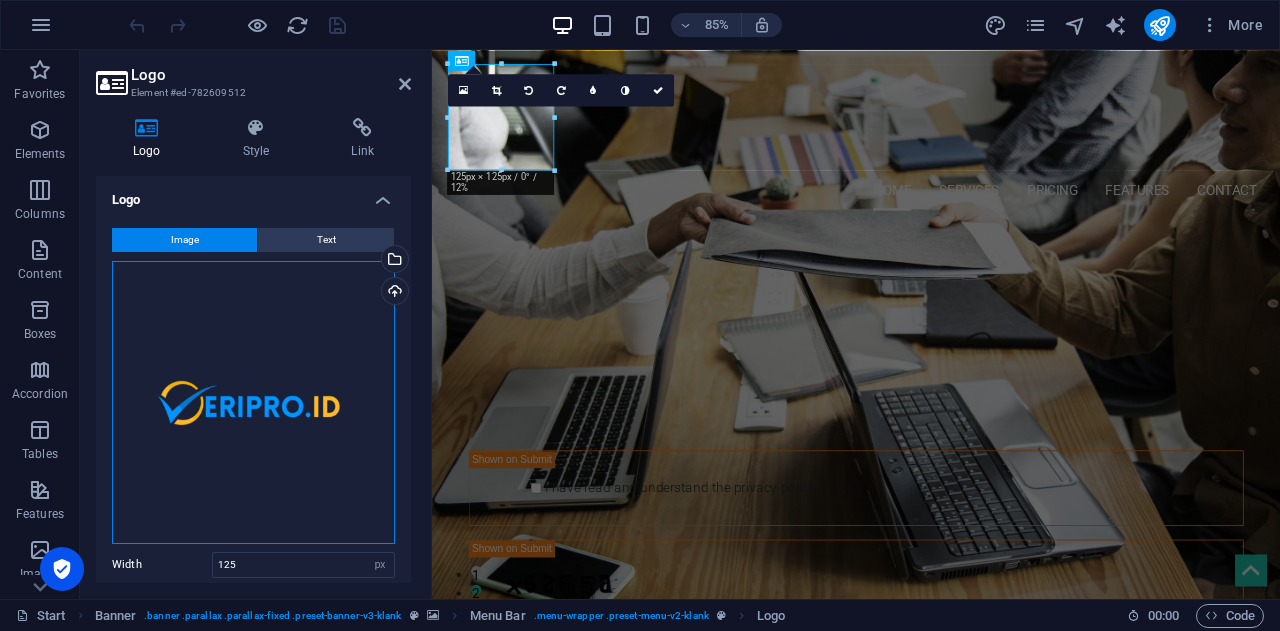 click on "Drag files here, click to choose files or select files from Files or our free stock photos & videos" at bounding box center (253, 402) 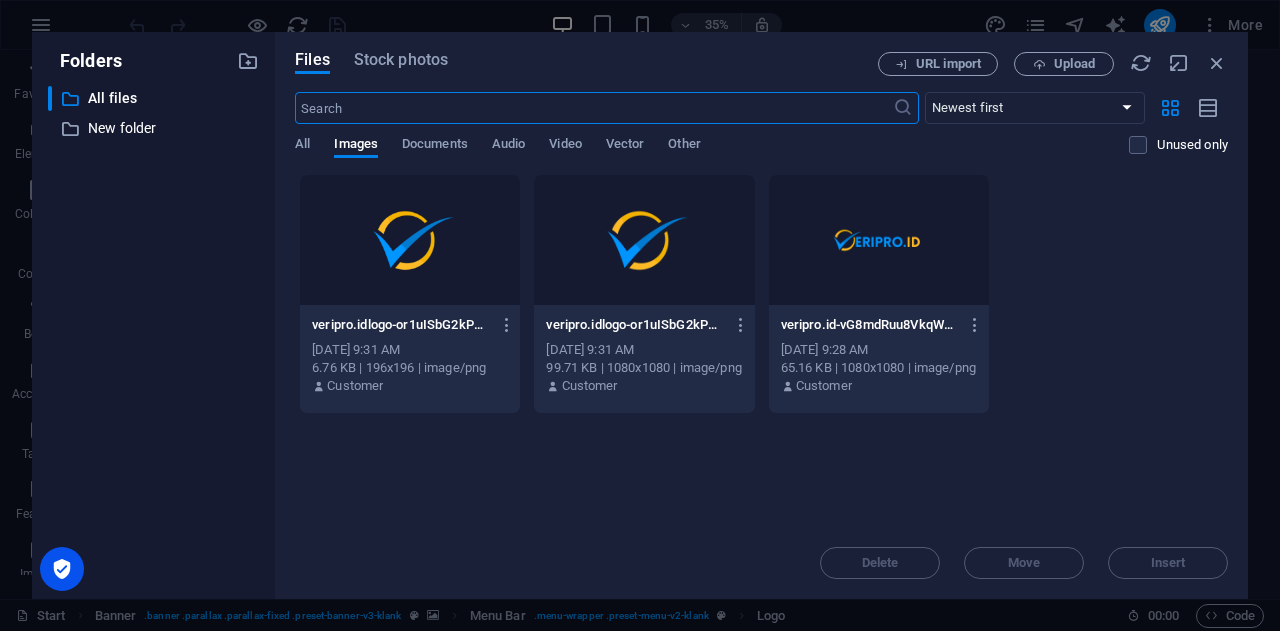 click at bounding box center [410, 240] 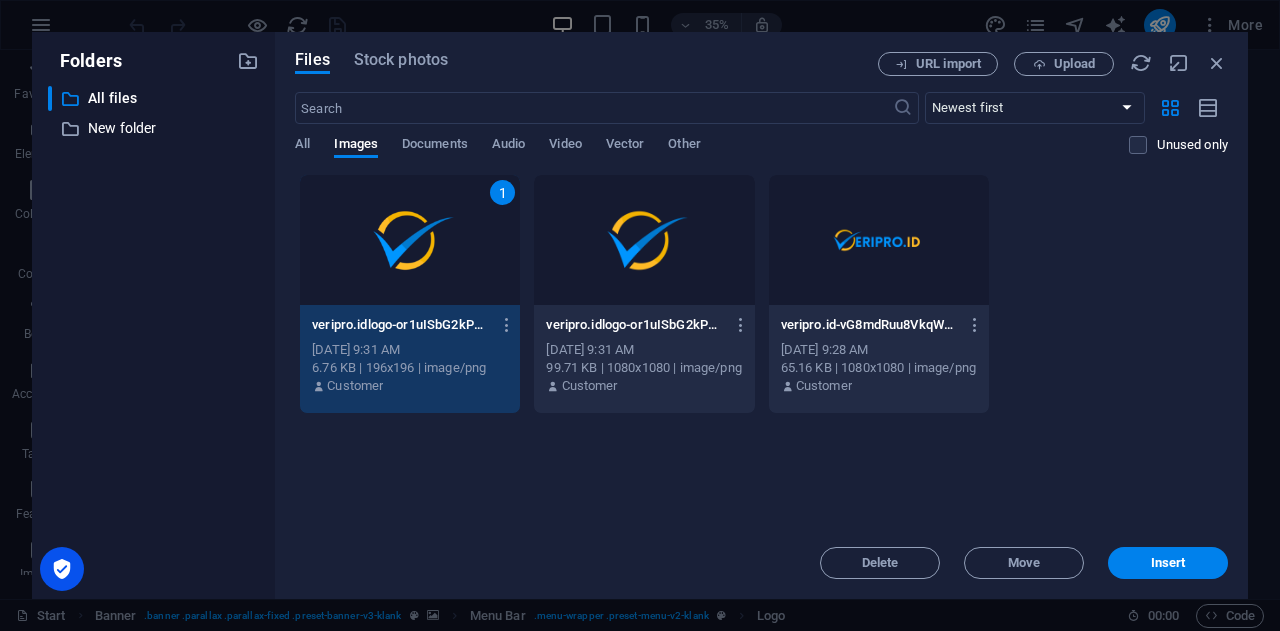 click on "1" at bounding box center (410, 240) 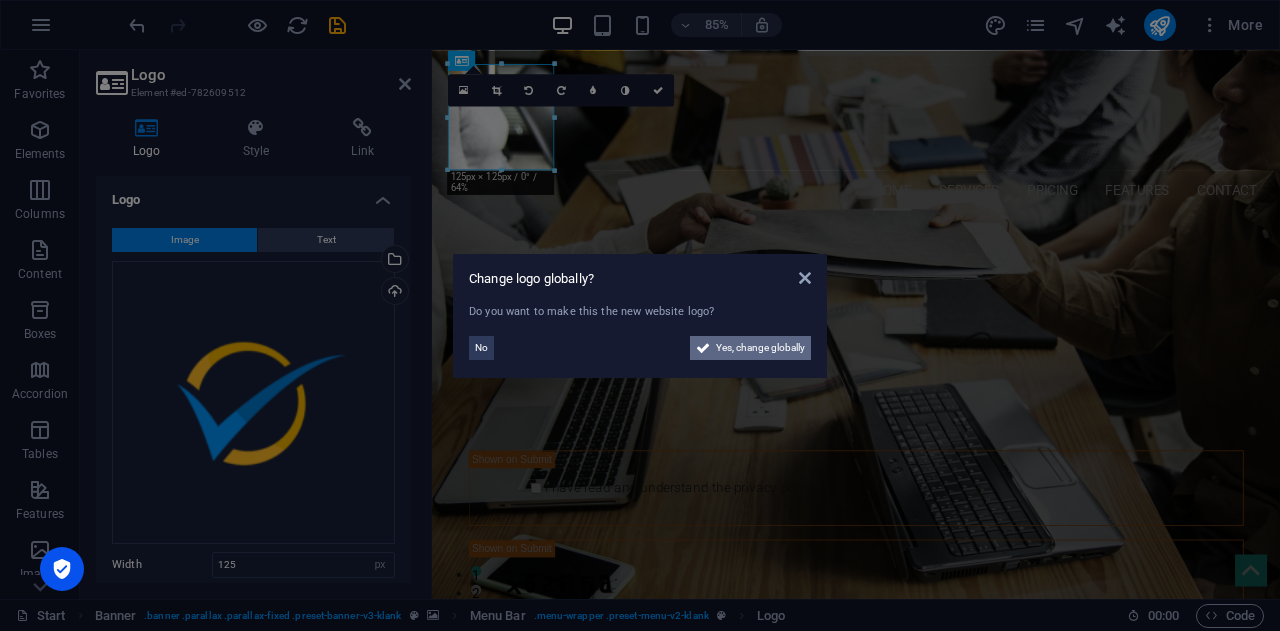 click on "Yes, change globally" at bounding box center [760, 348] 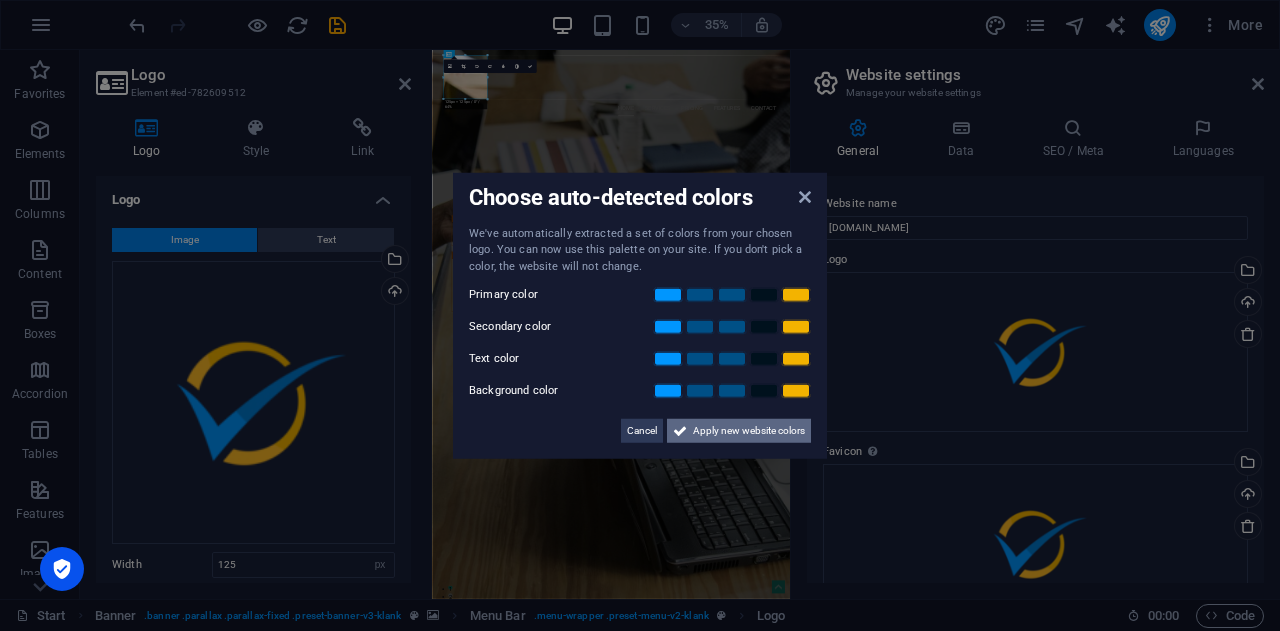 click on "Apply new website colors" at bounding box center (749, 431) 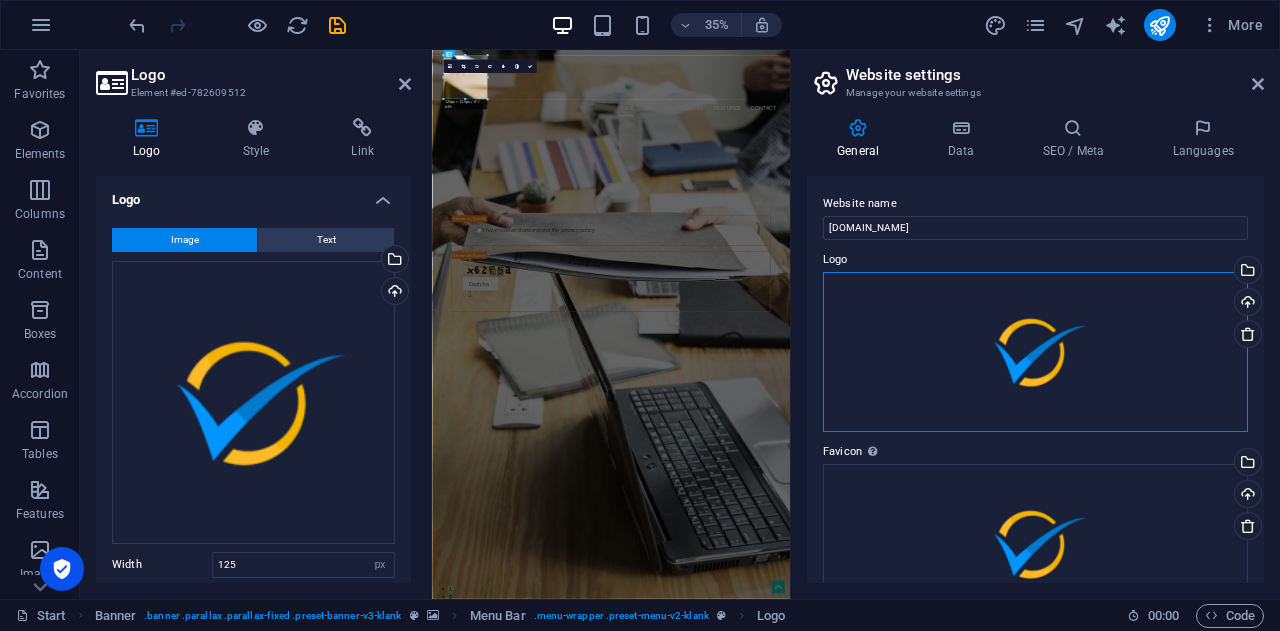 click on "Drag files here, click to choose files or select files from Files or our free stock photos & videos" at bounding box center [1035, 352] 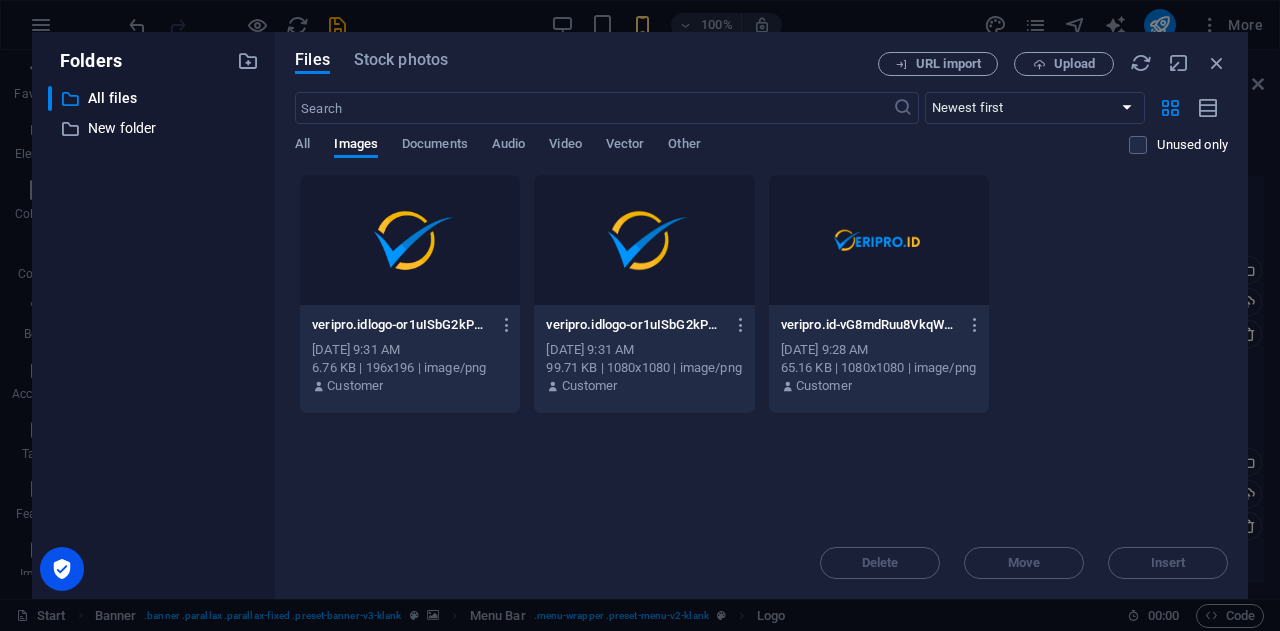 click at bounding box center (410, 240) 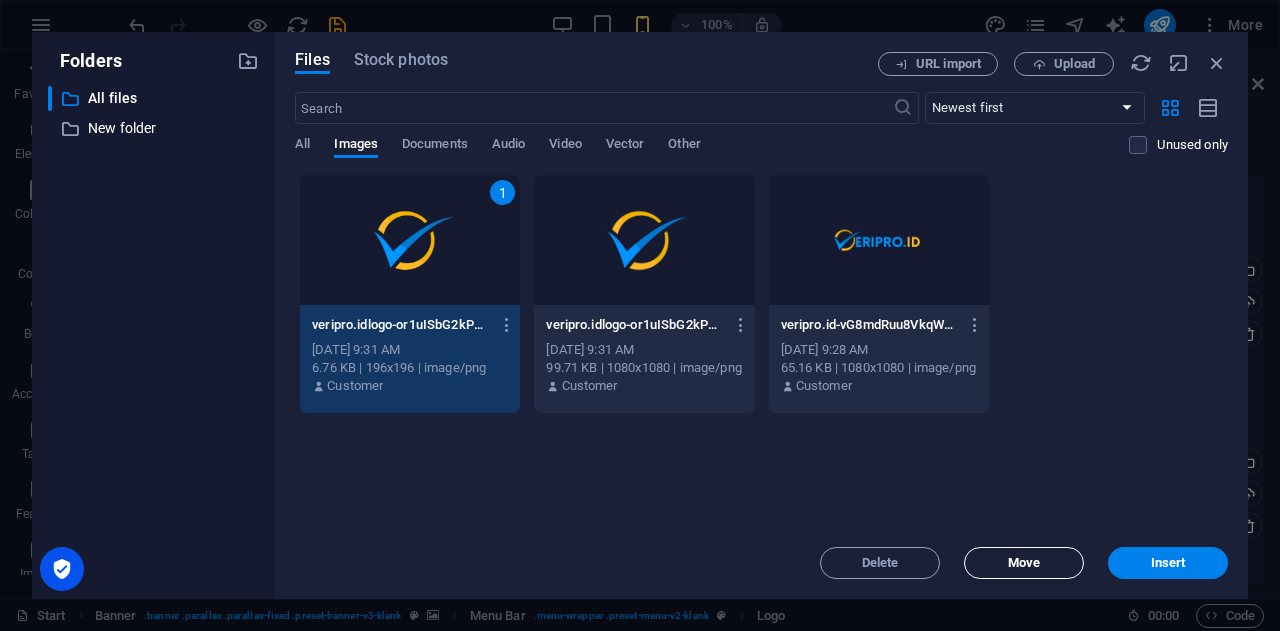 click on "Move" at bounding box center (1024, 563) 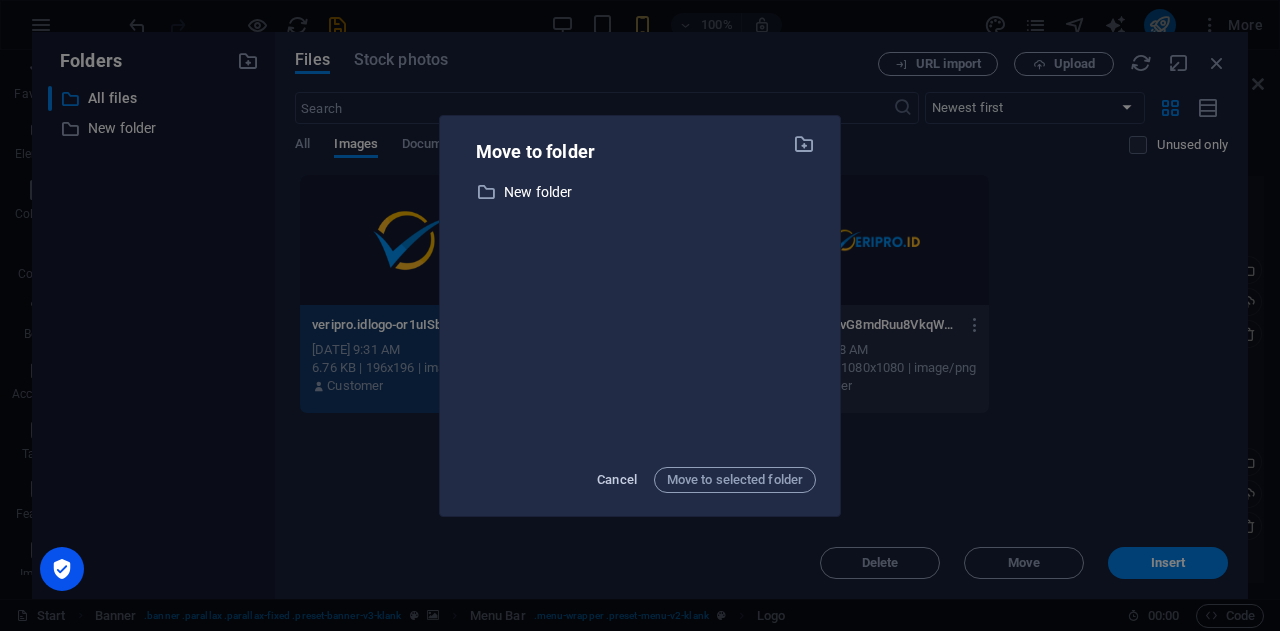 click on "Cancel" at bounding box center [617, 480] 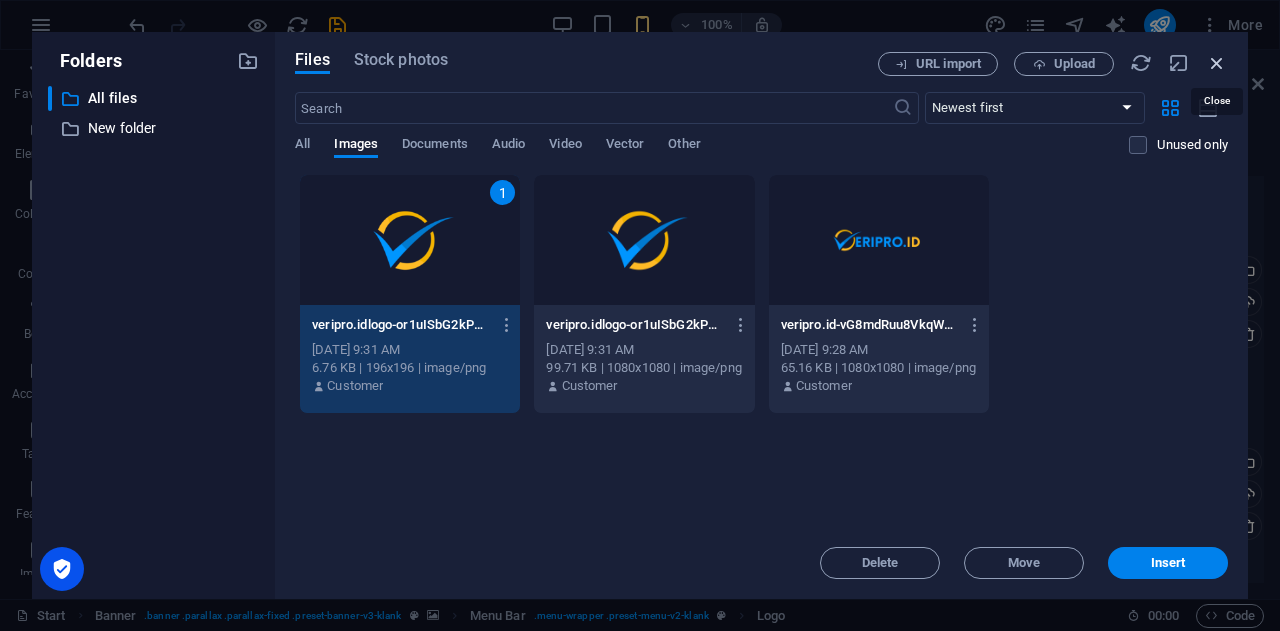 click at bounding box center (1217, 63) 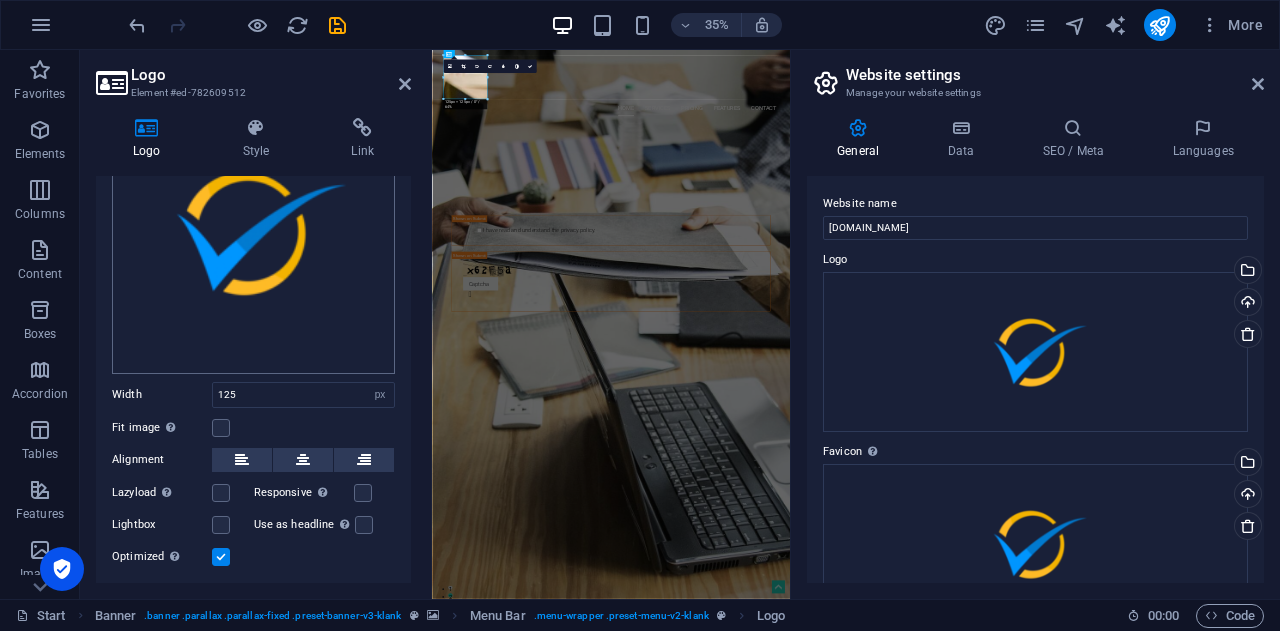 scroll, scrollTop: 171, scrollLeft: 0, axis: vertical 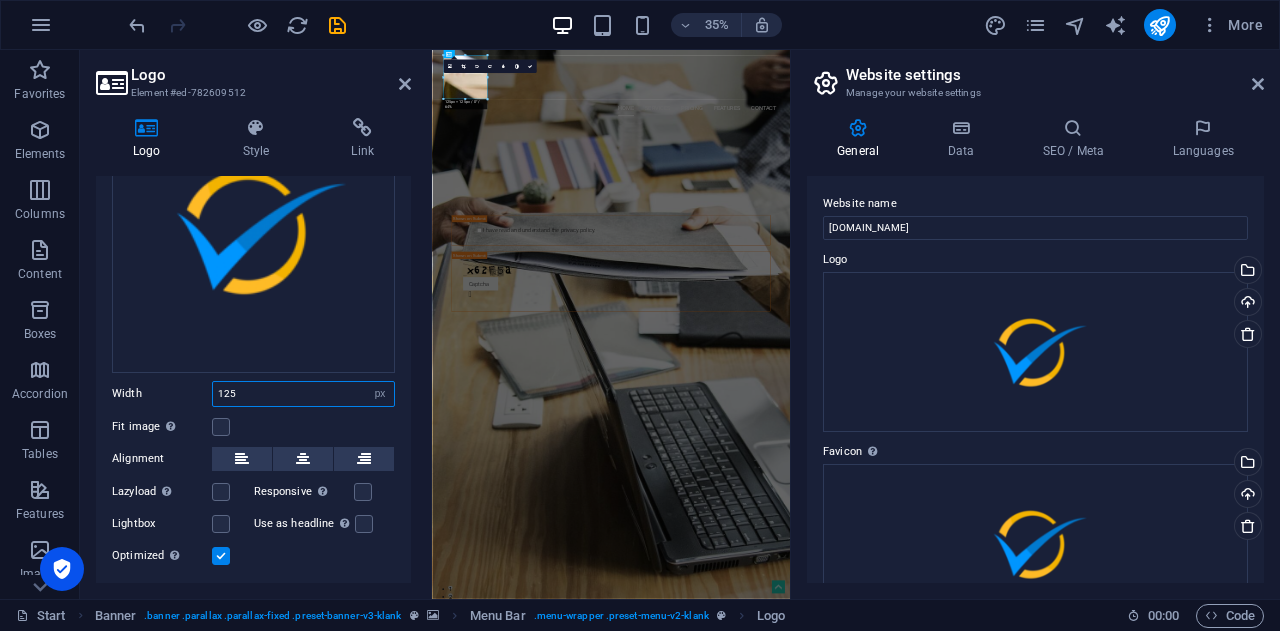 click on "125" at bounding box center [303, 394] 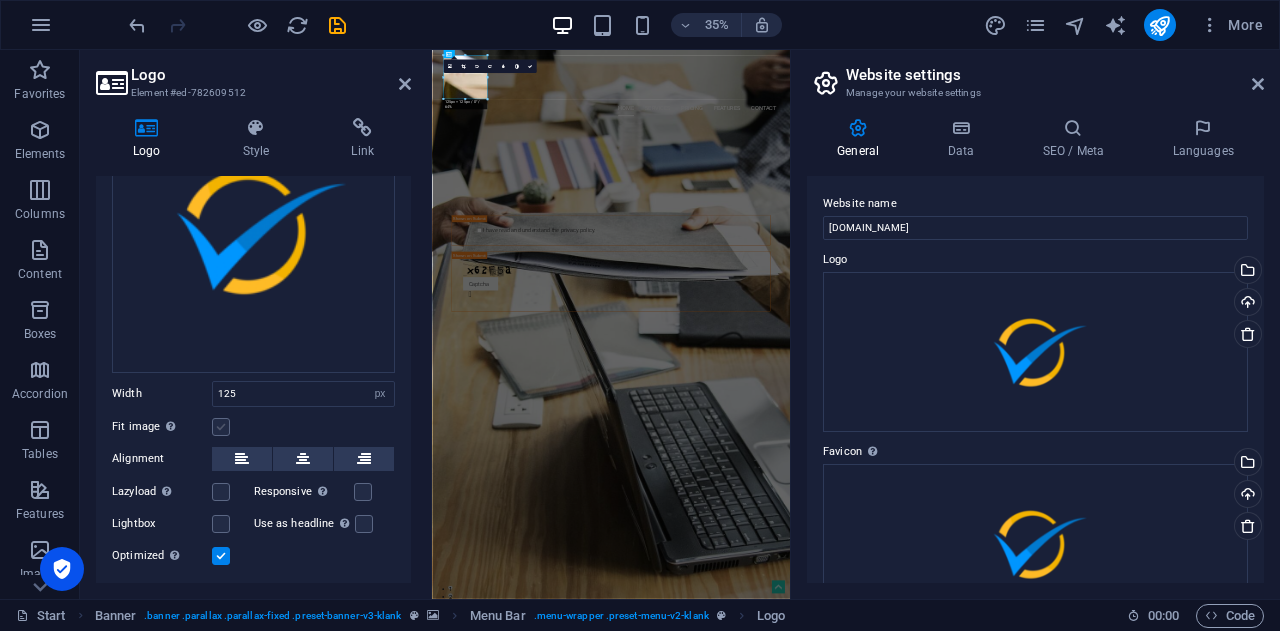 click at bounding box center (221, 427) 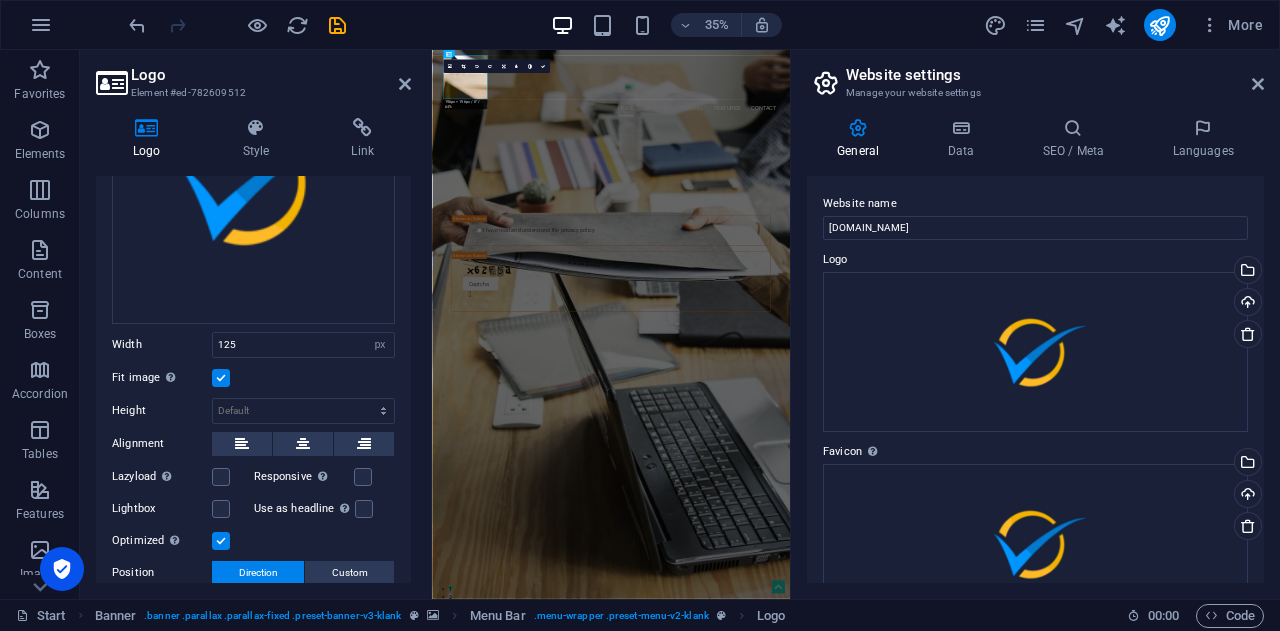 scroll, scrollTop: 221, scrollLeft: 0, axis: vertical 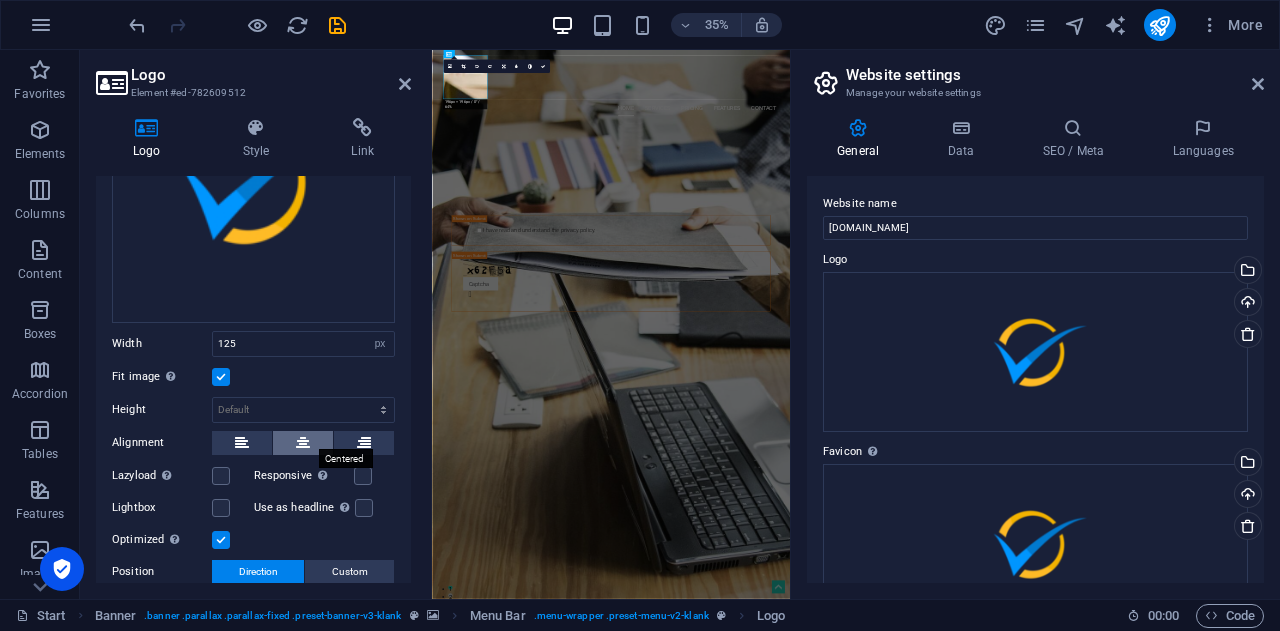 click at bounding box center [303, 443] 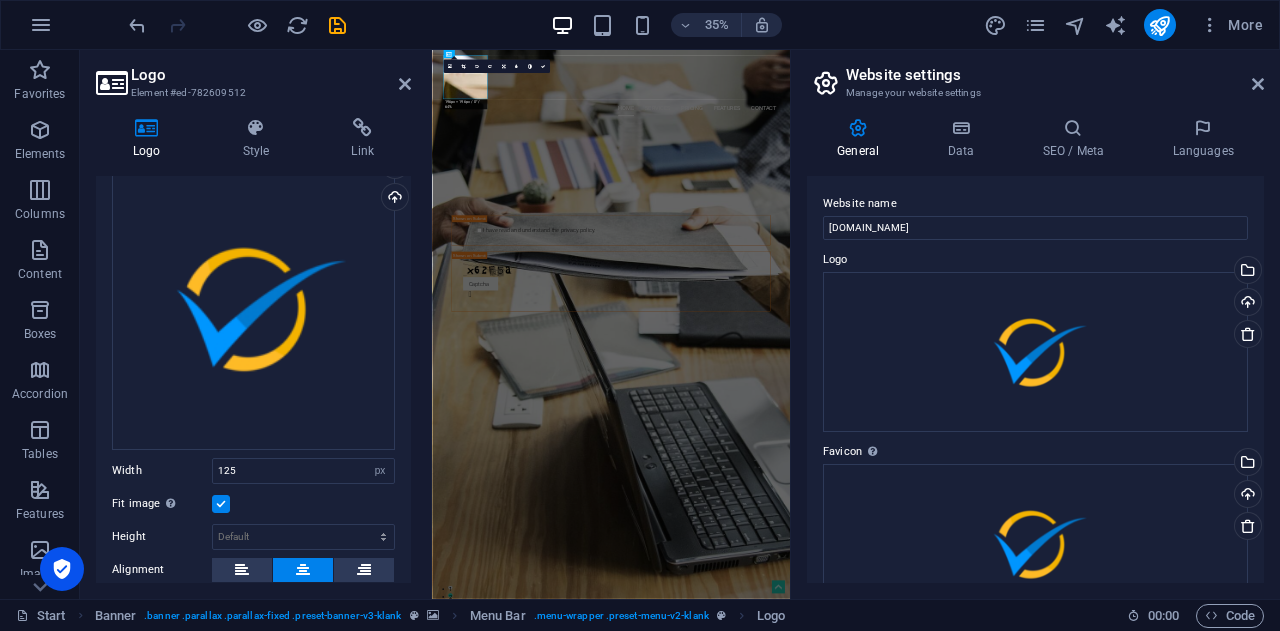 scroll, scrollTop: 0, scrollLeft: 0, axis: both 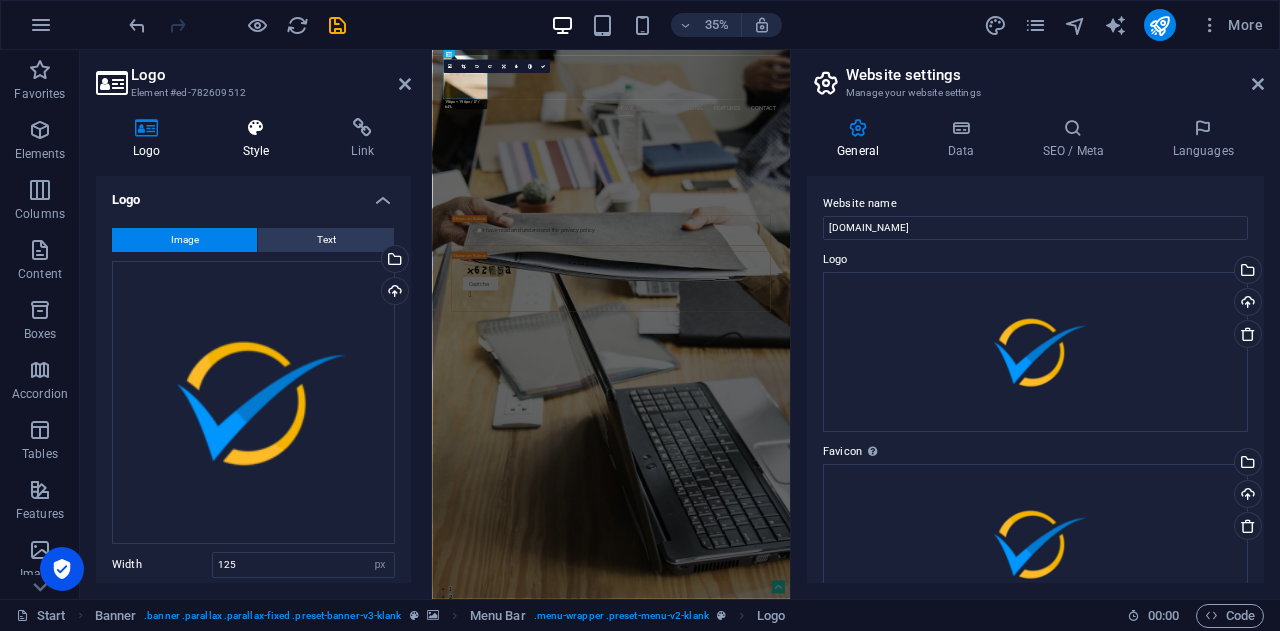 click on "Style" at bounding box center (260, 139) 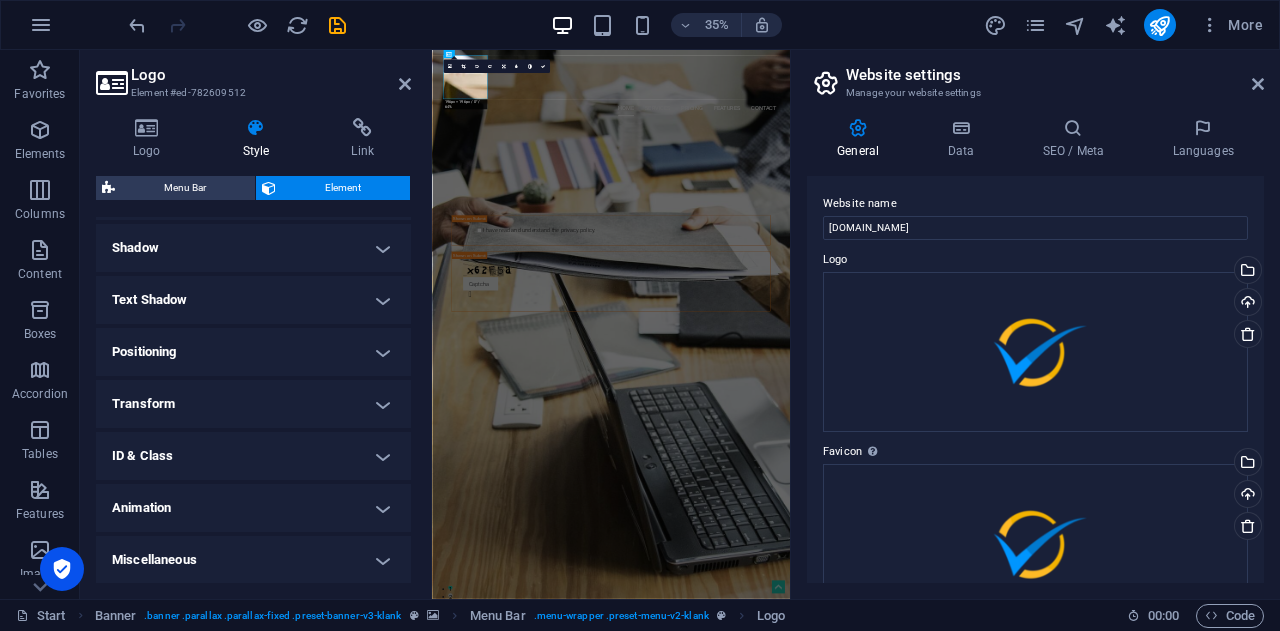 scroll, scrollTop: 0, scrollLeft: 0, axis: both 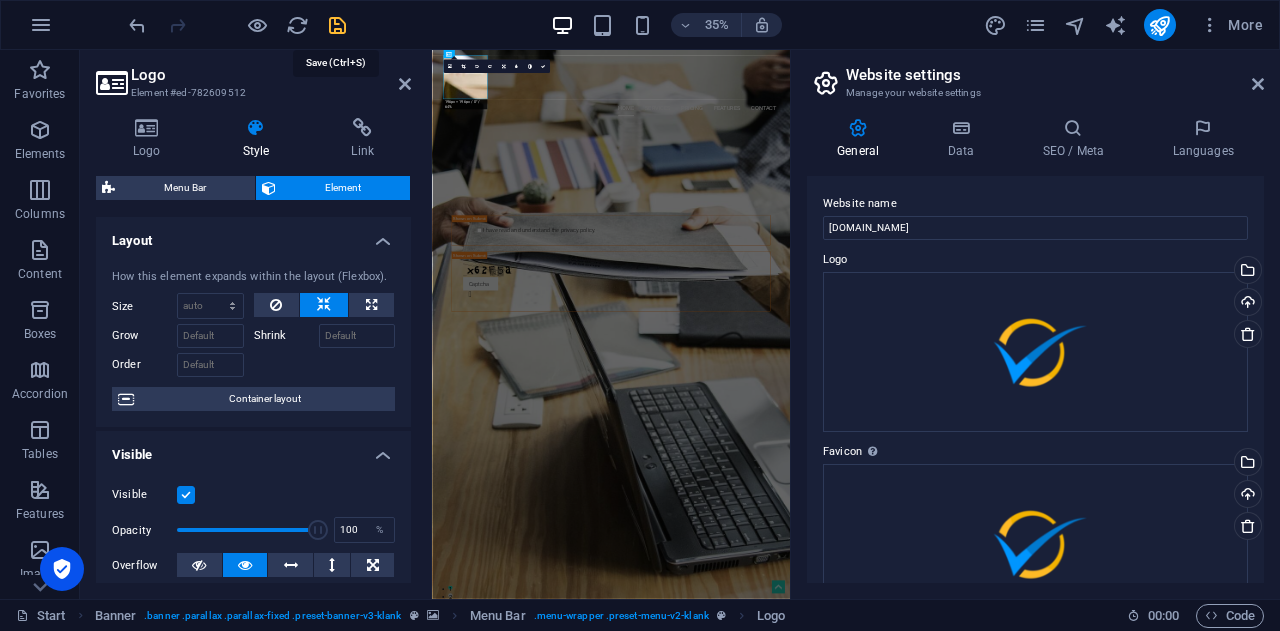 click at bounding box center (337, 25) 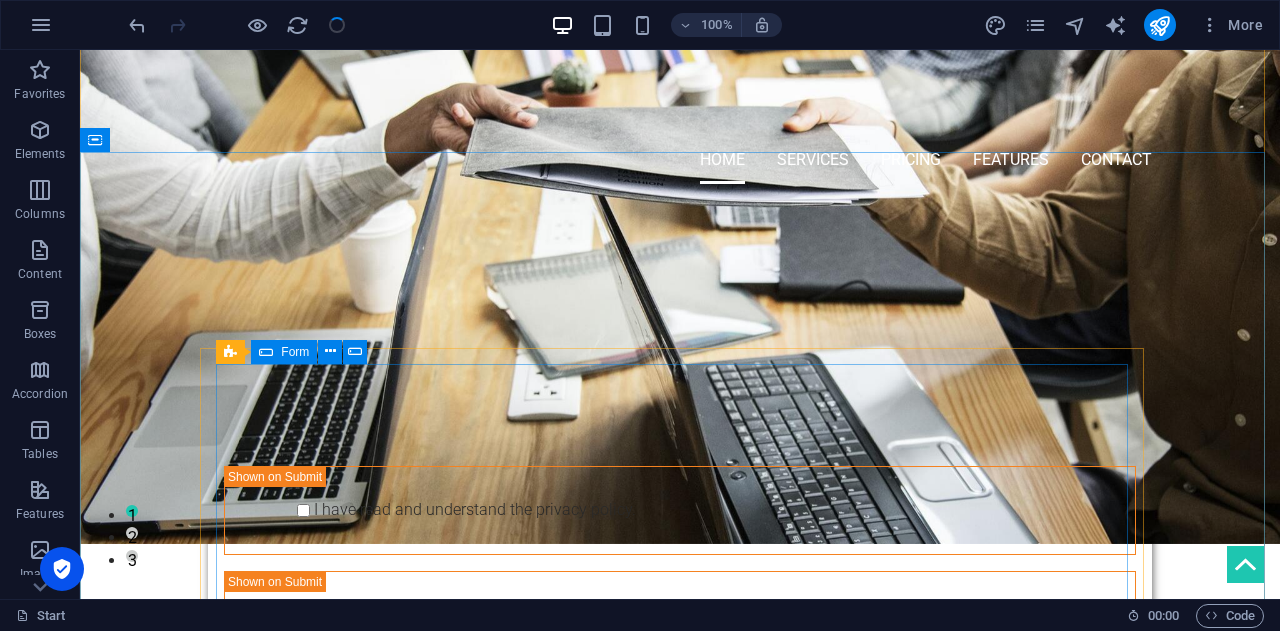 scroll, scrollTop: 0, scrollLeft: 0, axis: both 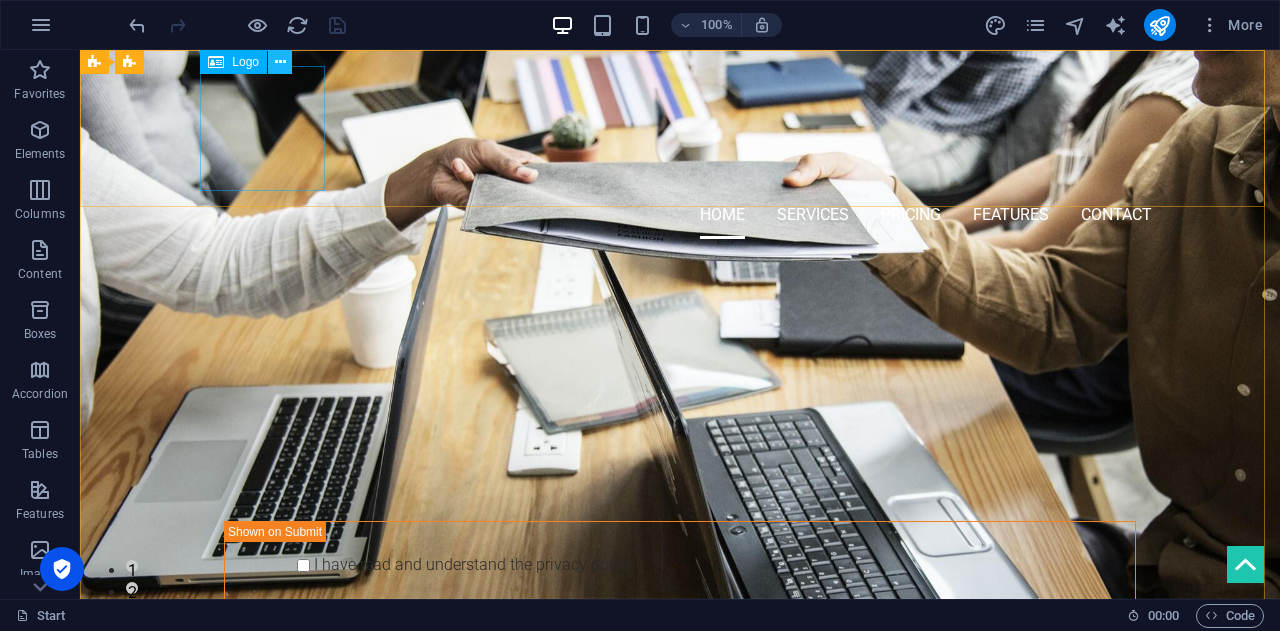 click at bounding box center [280, 62] 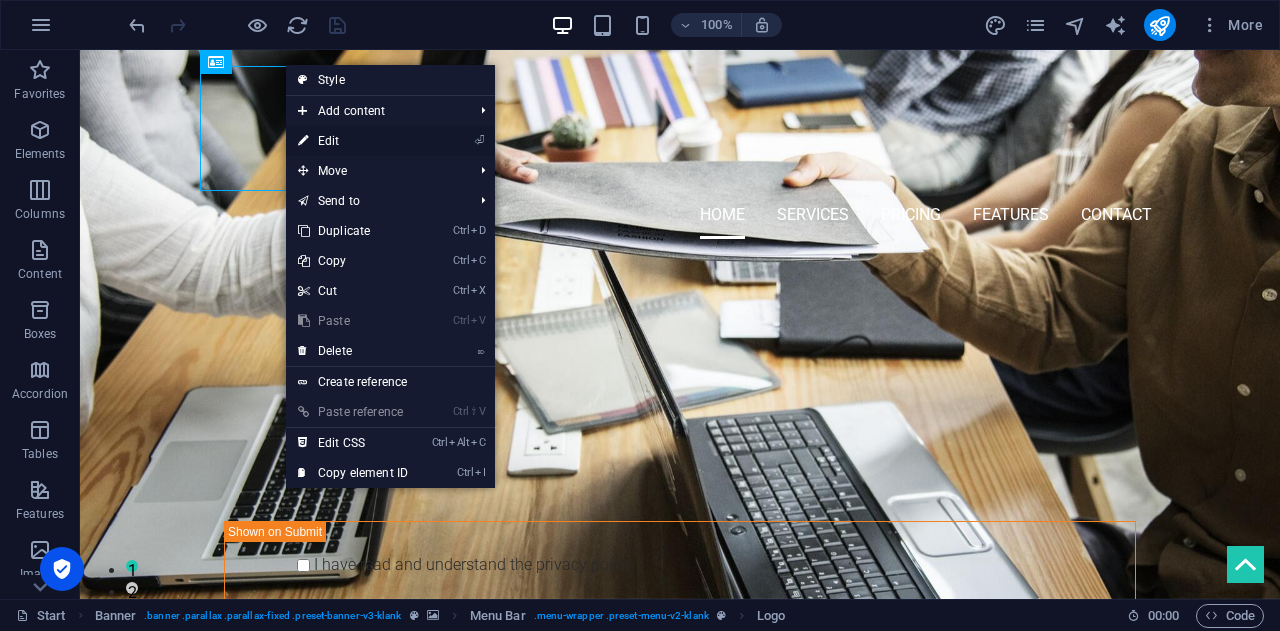 click on "⏎  Edit" at bounding box center [353, 141] 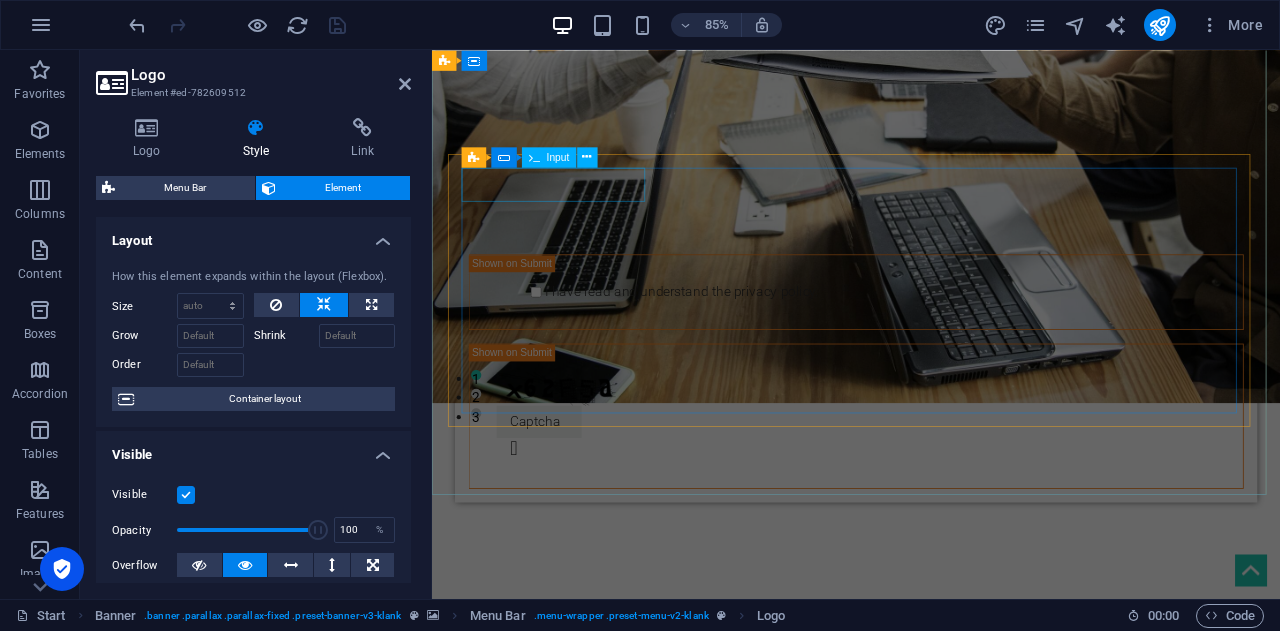 scroll, scrollTop: 0, scrollLeft: 0, axis: both 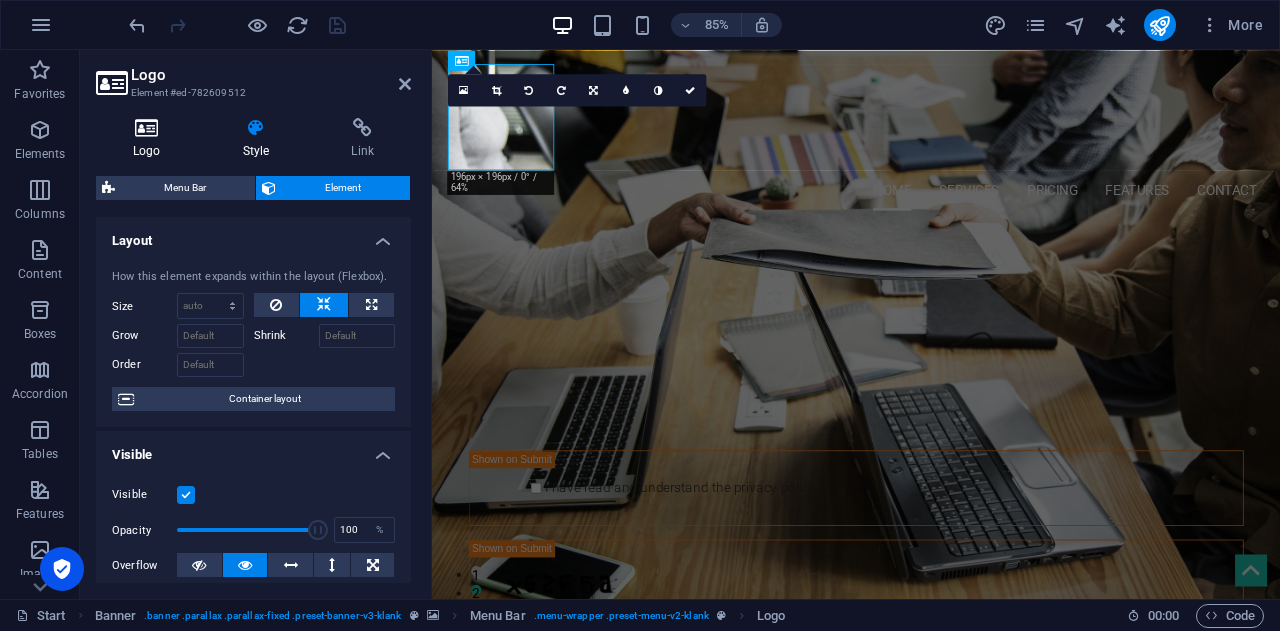click on "Logo" at bounding box center [151, 139] 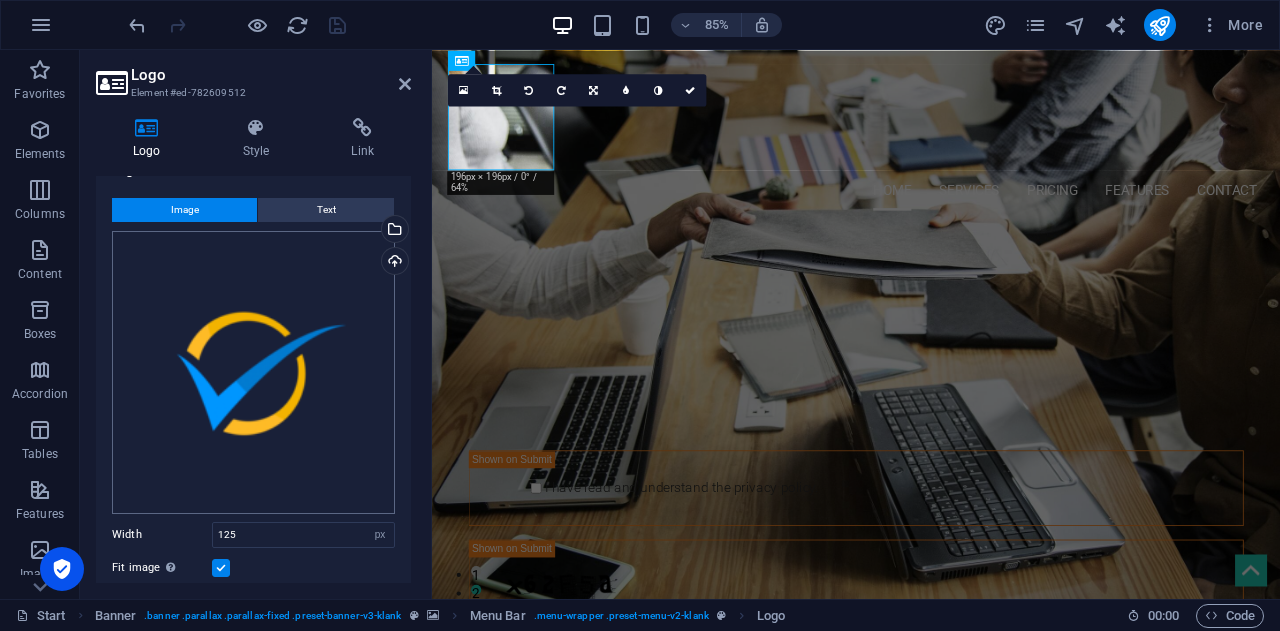 scroll, scrollTop: 0, scrollLeft: 0, axis: both 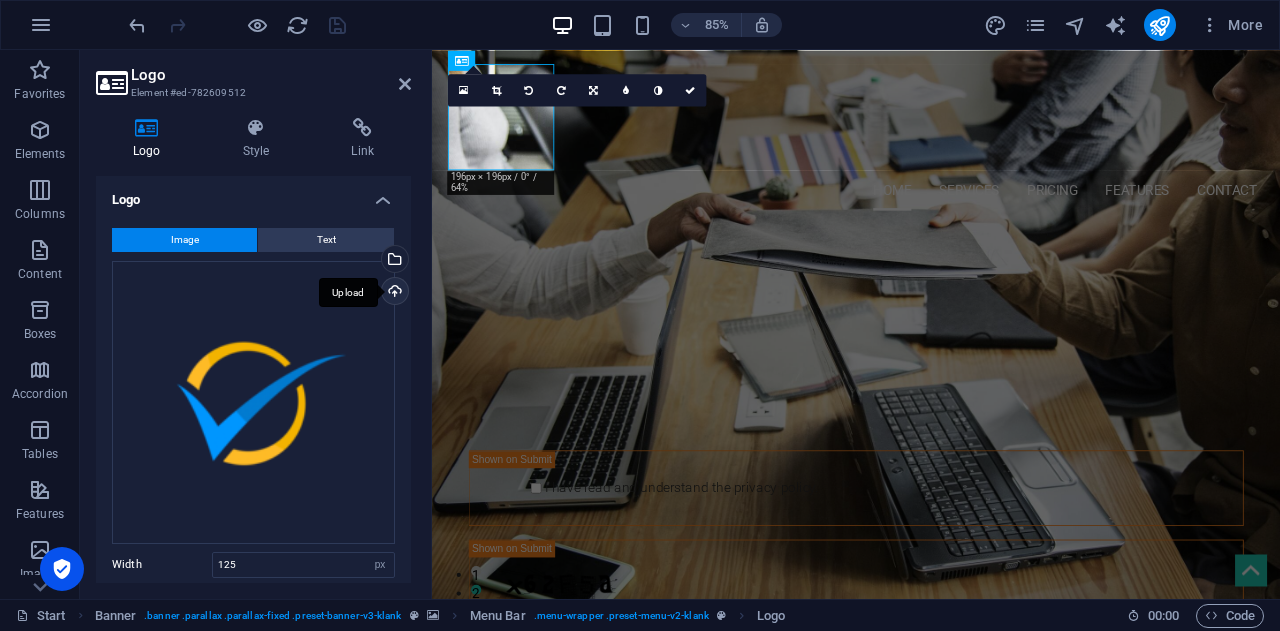 click on "Upload" at bounding box center (393, 293) 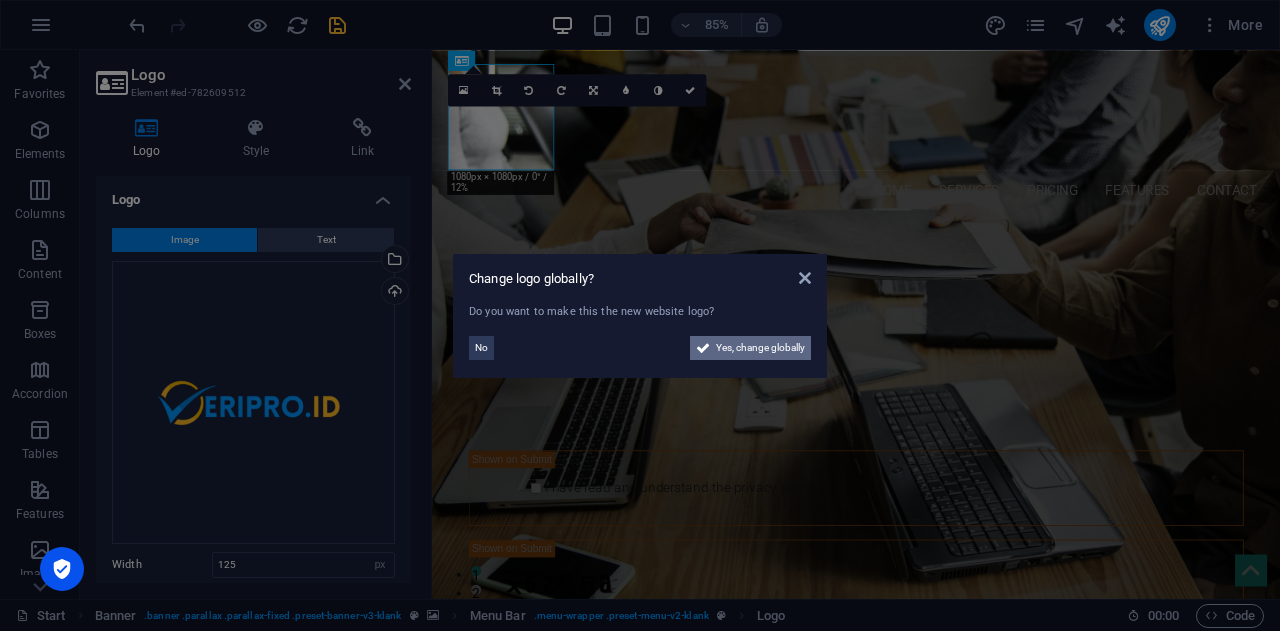 click on "Yes, change globally" at bounding box center (760, 348) 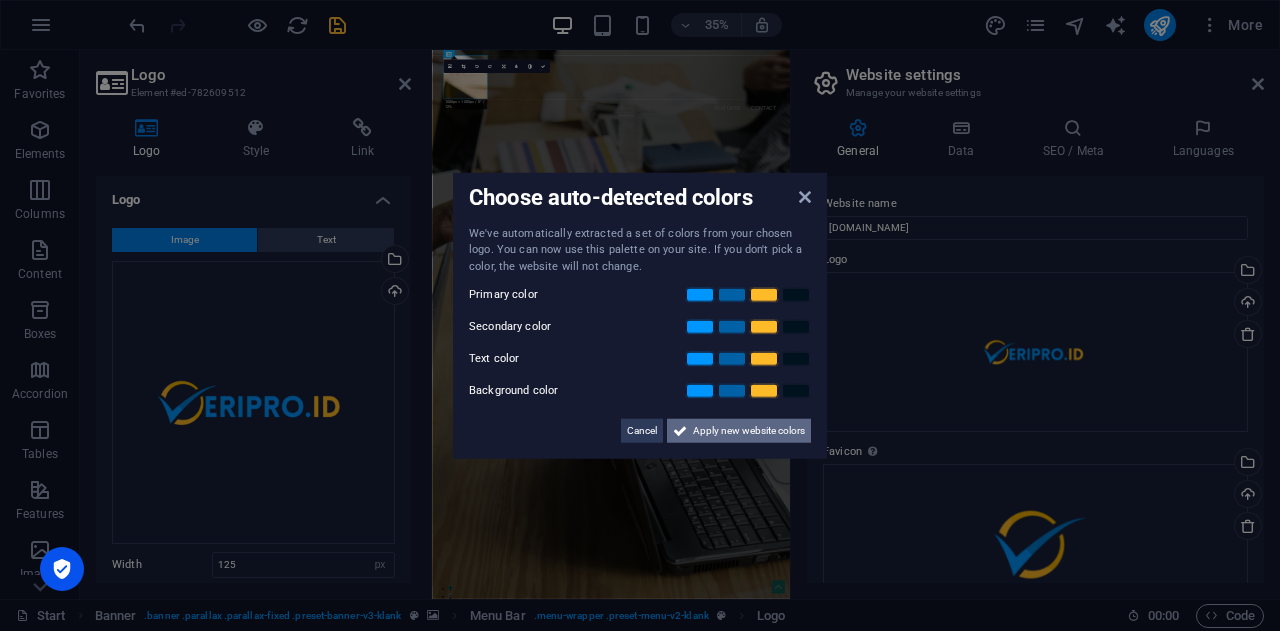 click on "Apply new website colors" at bounding box center (749, 431) 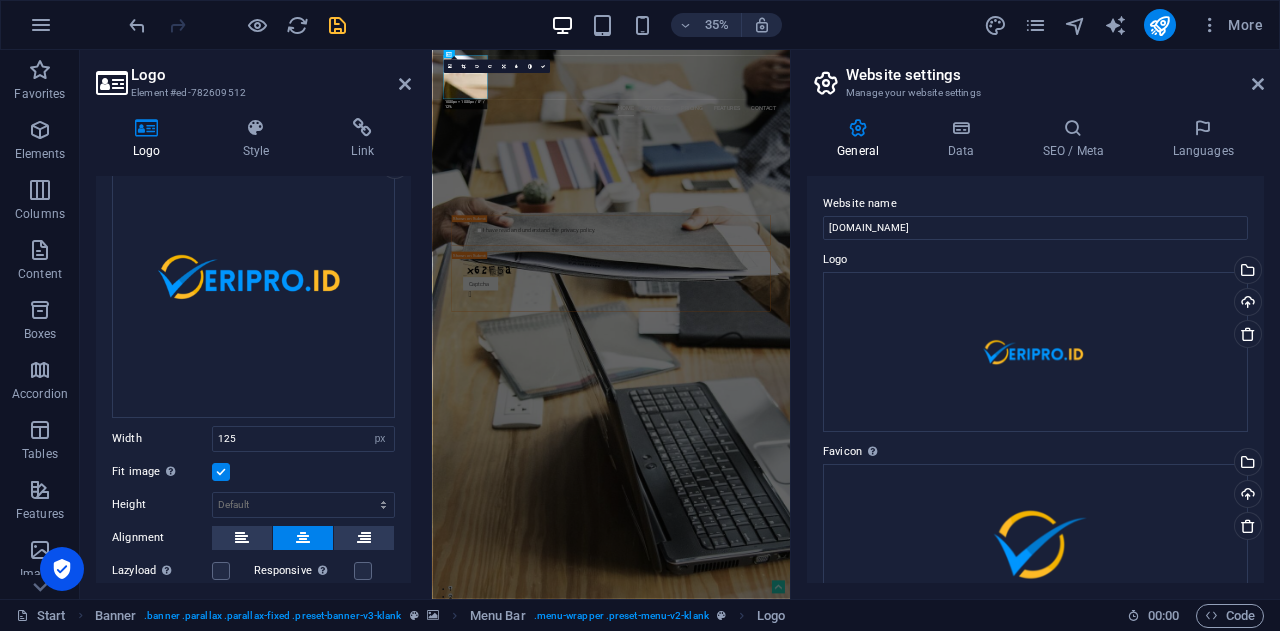 scroll, scrollTop: 0, scrollLeft: 0, axis: both 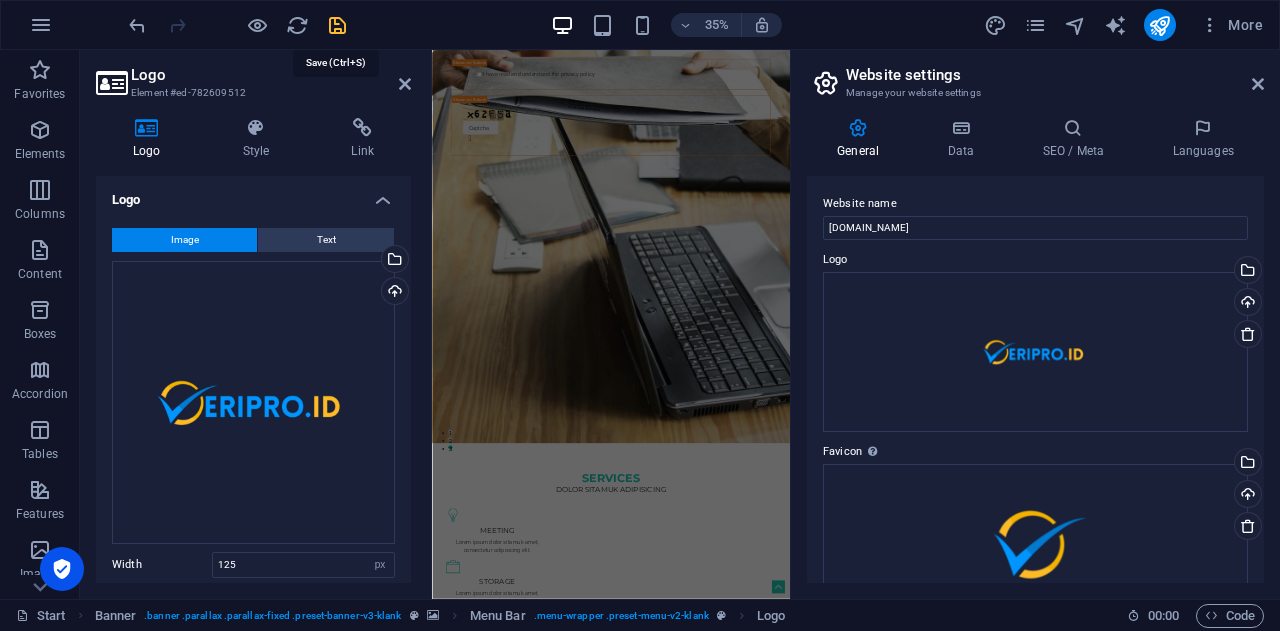 click at bounding box center [337, 25] 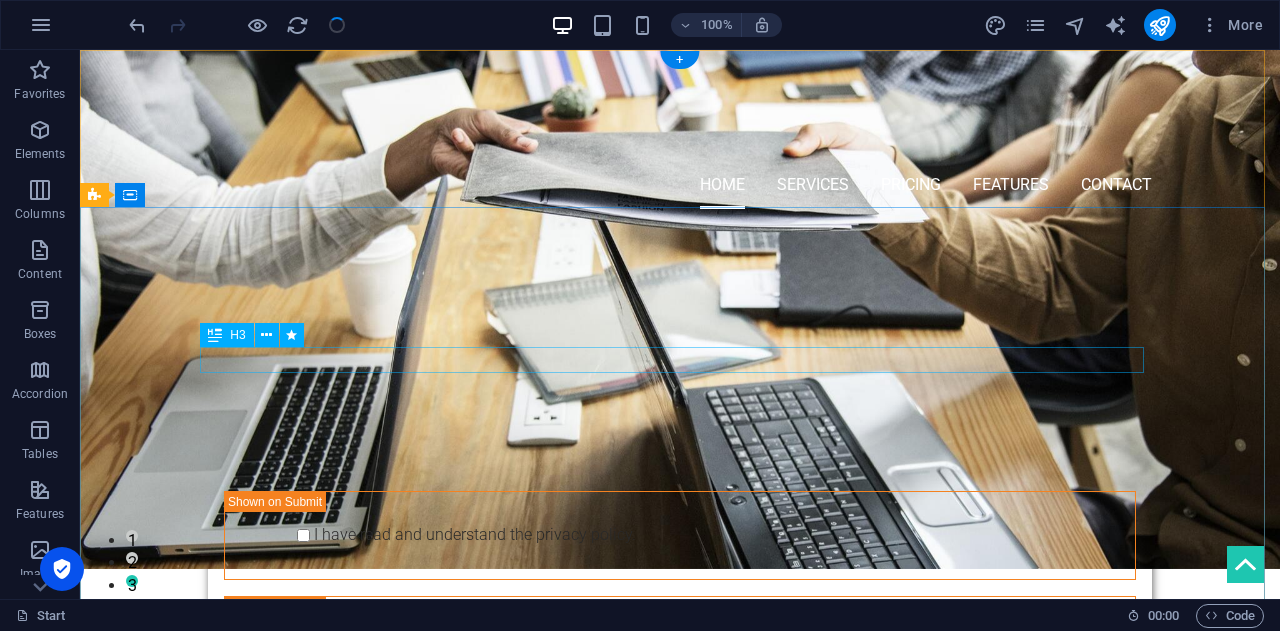 scroll, scrollTop: 0, scrollLeft: 0, axis: both 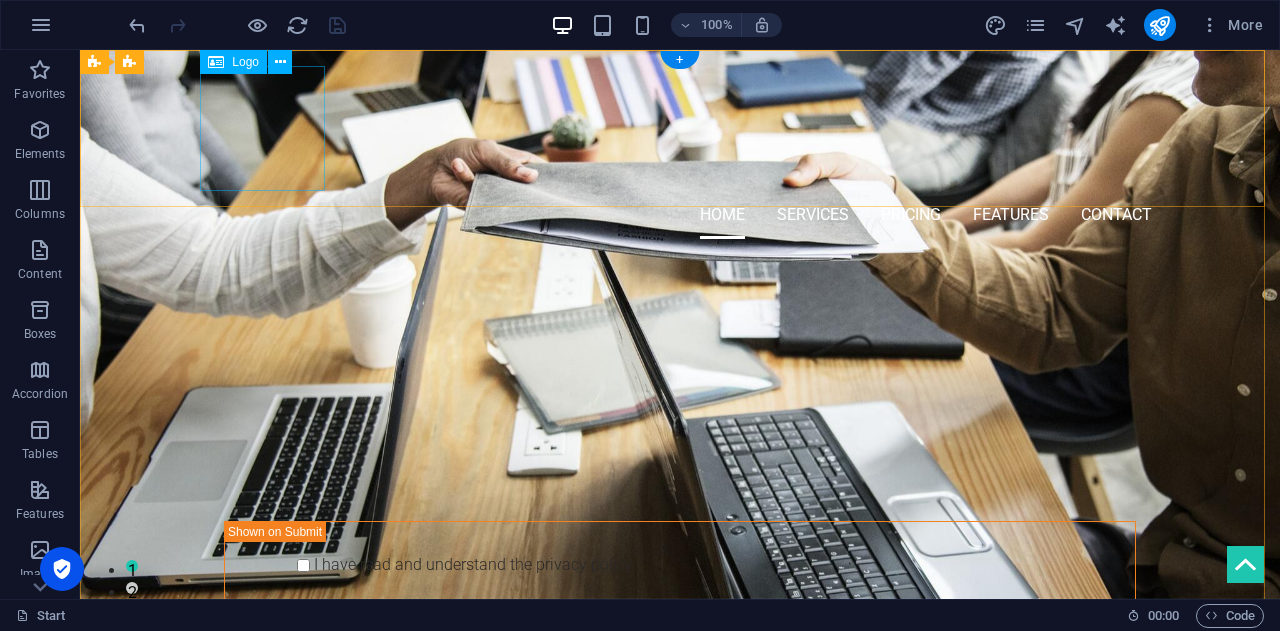 click at bounding box center [680, 128] 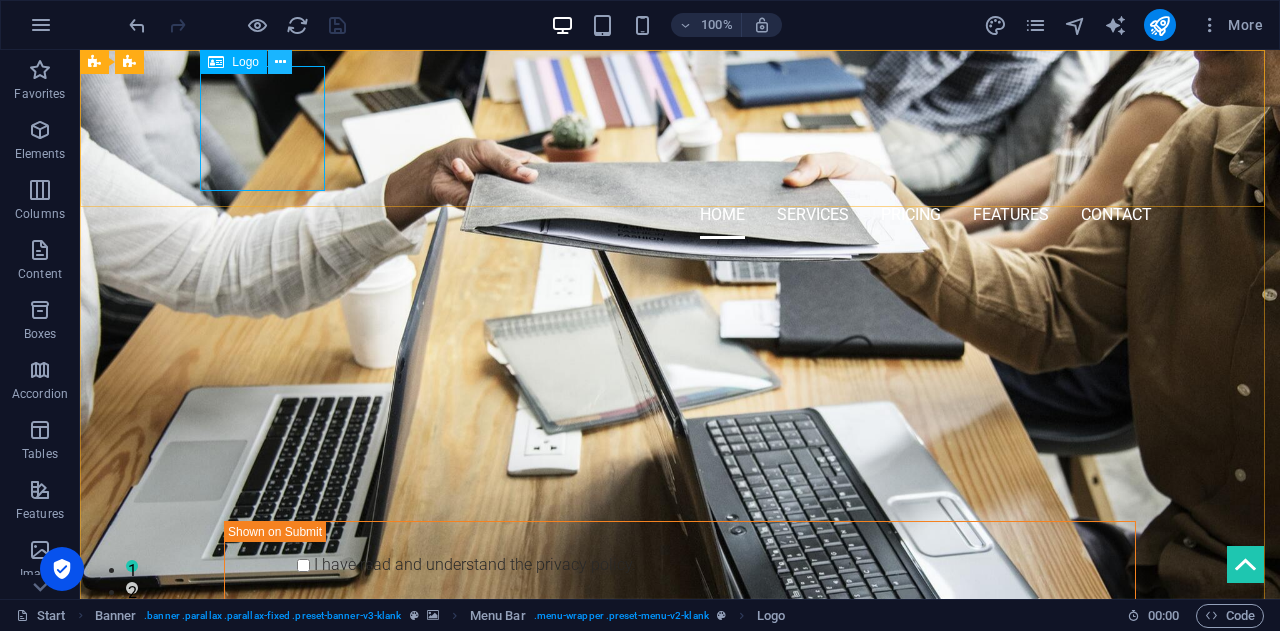click at bounding box center (280, 62) 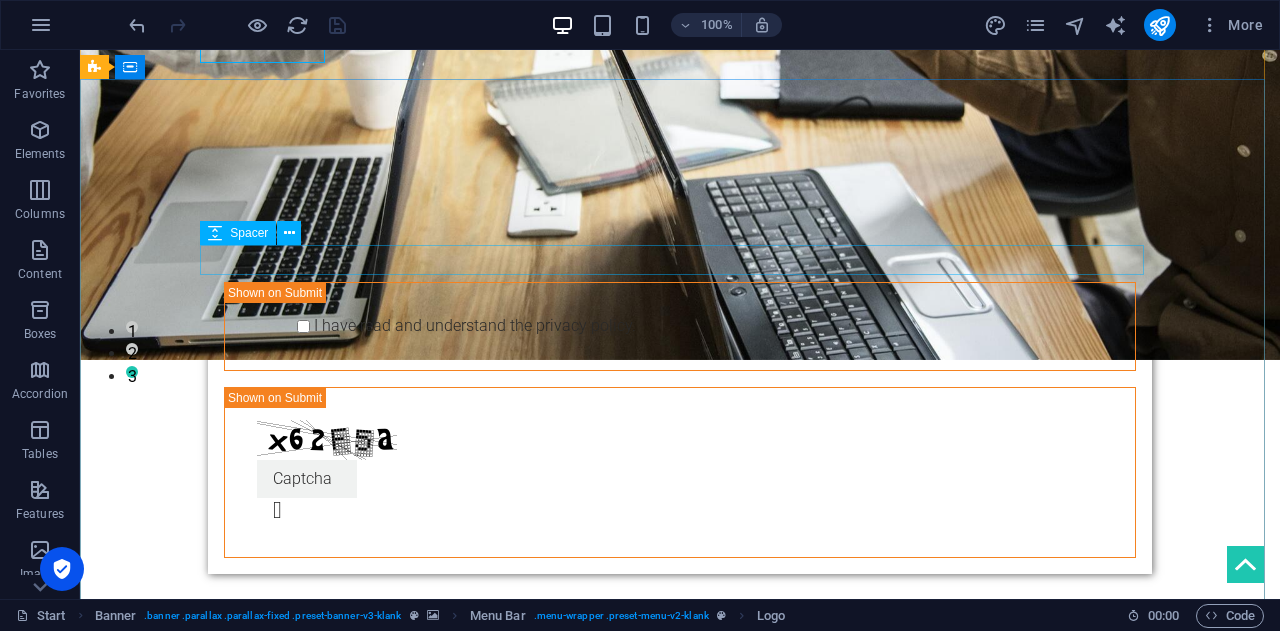 scroll, scrollTop: 0, scrollLeft: 0, axis: both 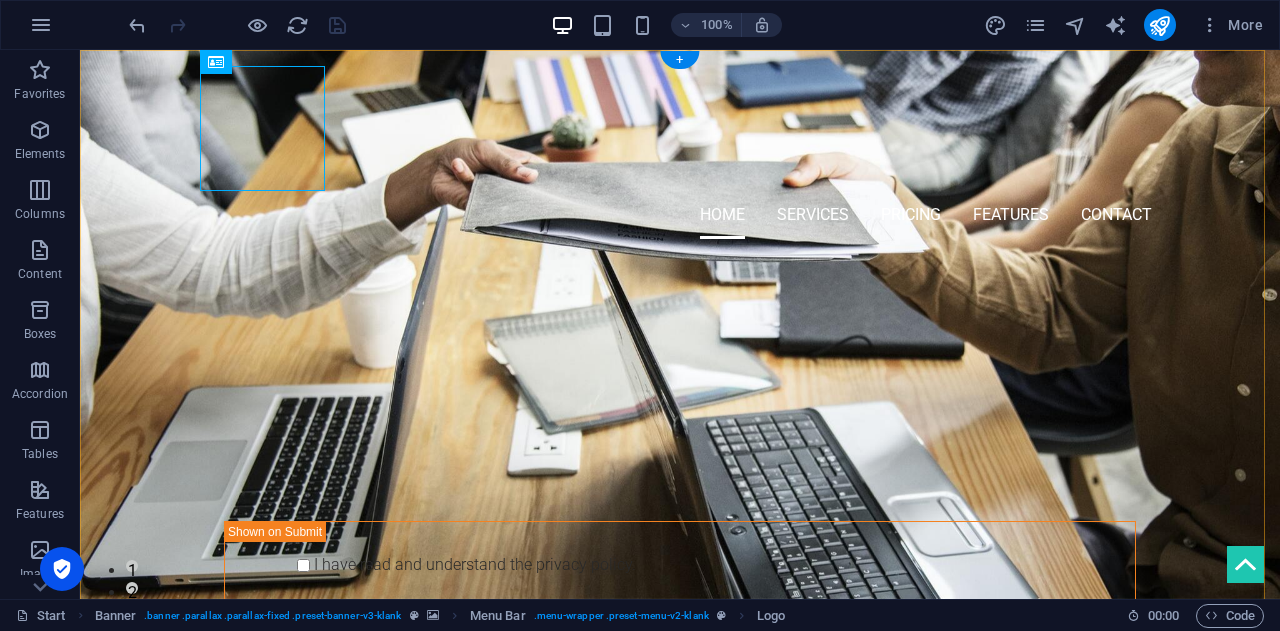 click on "+" at bounding box center [679, 60] 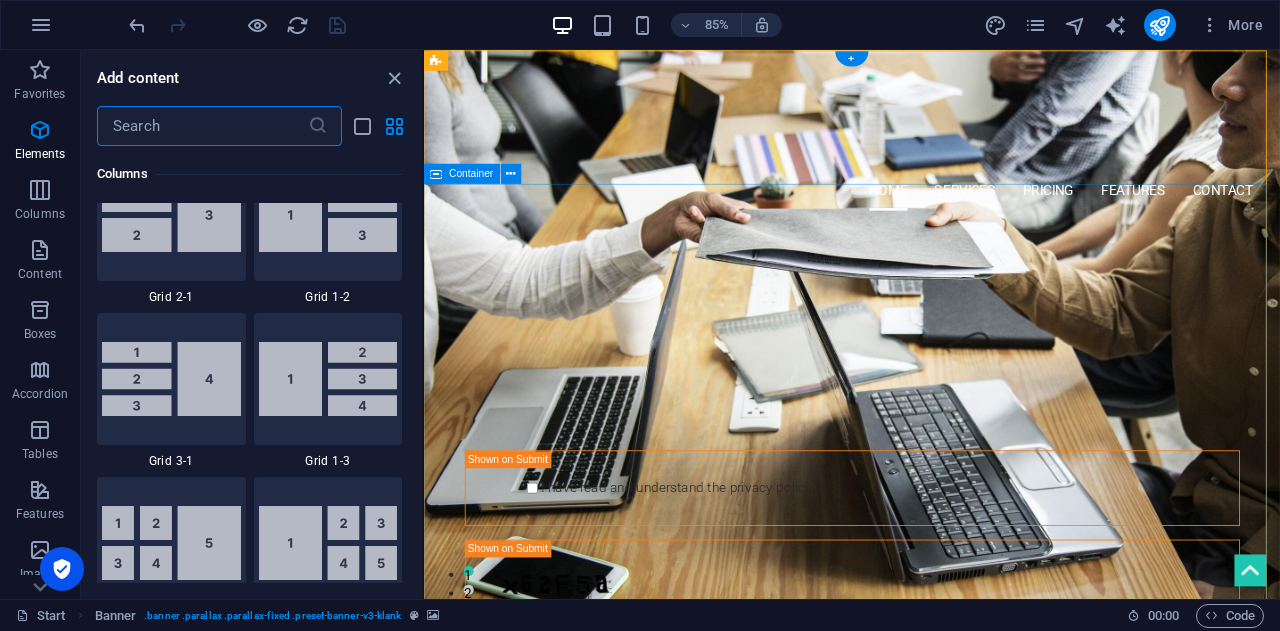scroll, scrollTop: 3499, scrollLeft: 0, axis: vertical 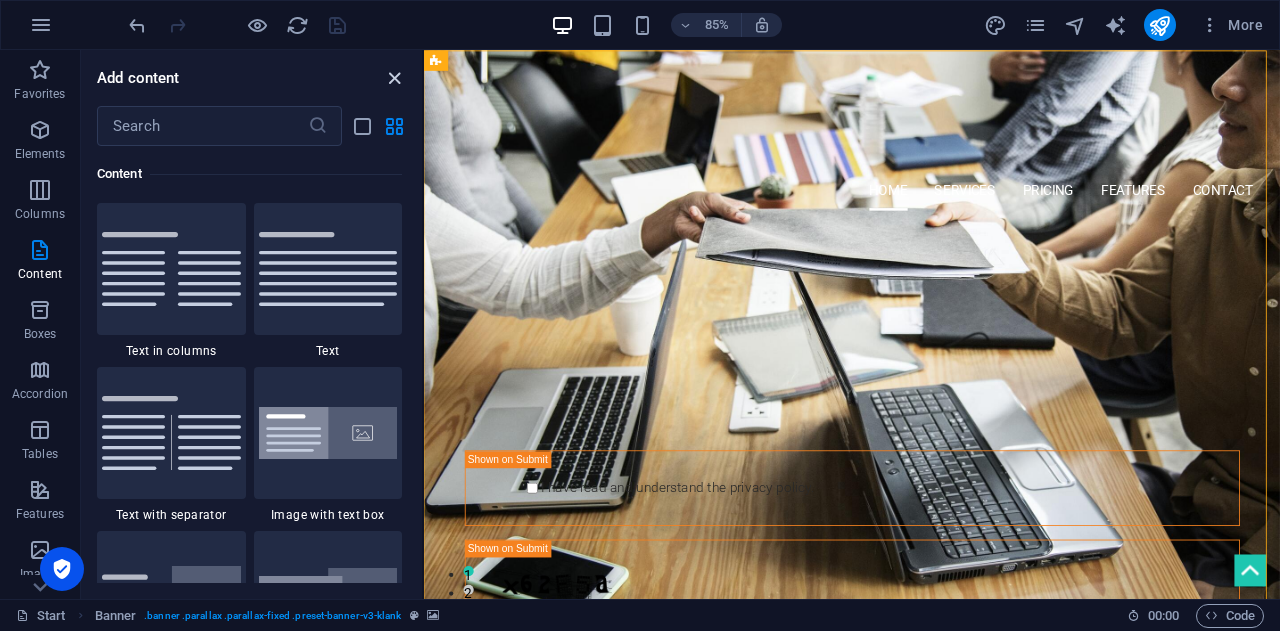click at bounding box center [394, 78] 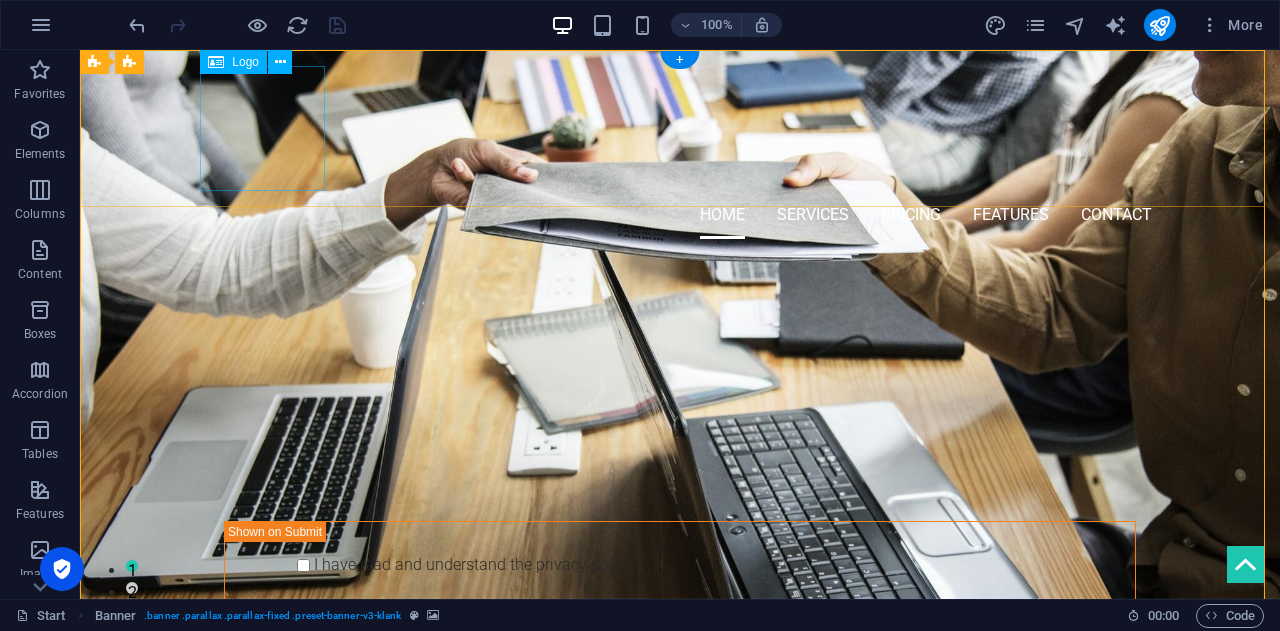 click at bounding box center (680, 128) 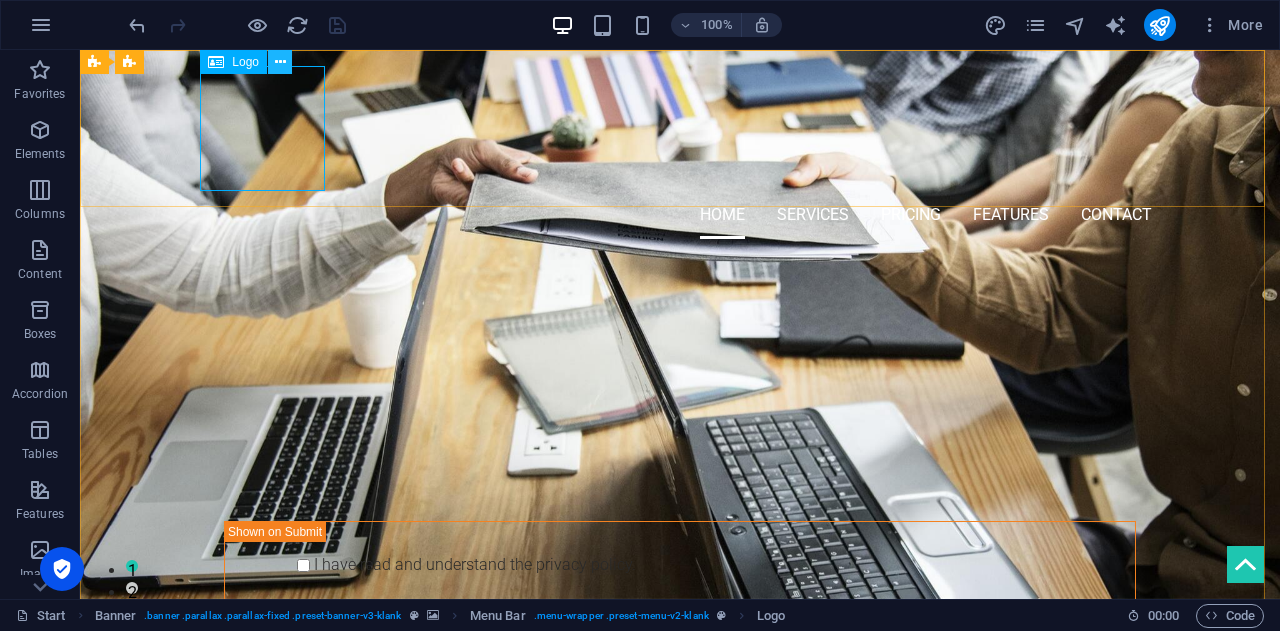 click at bounding box center (280, 62) 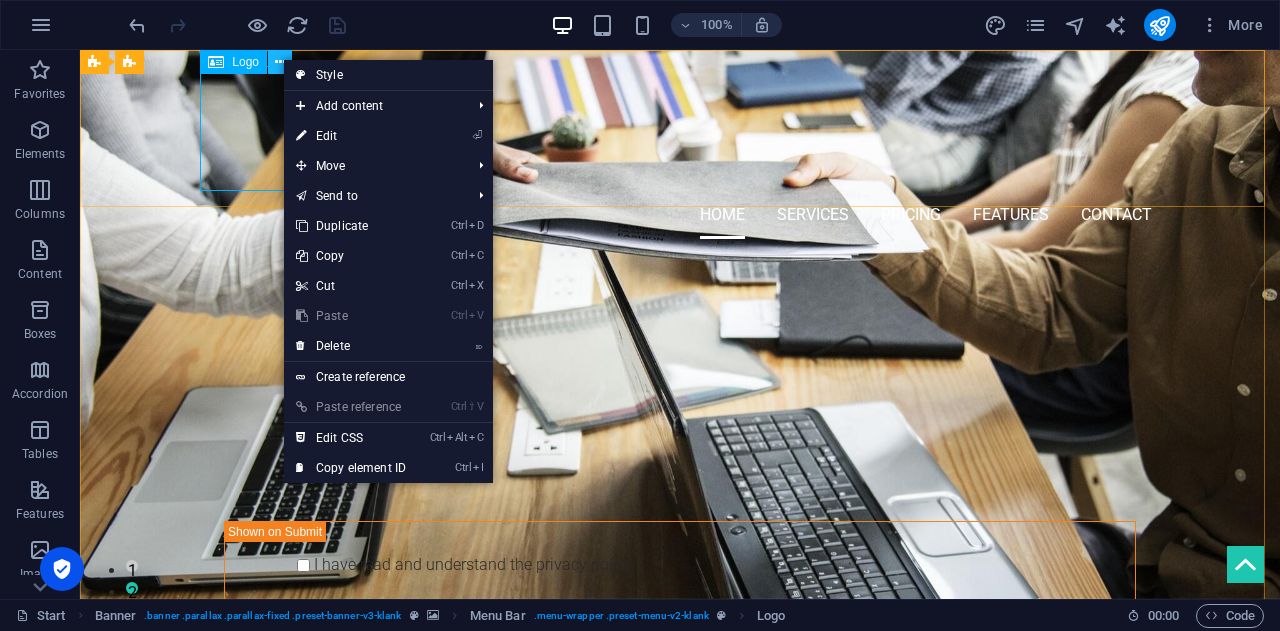 click at bounding box center (280, 62) 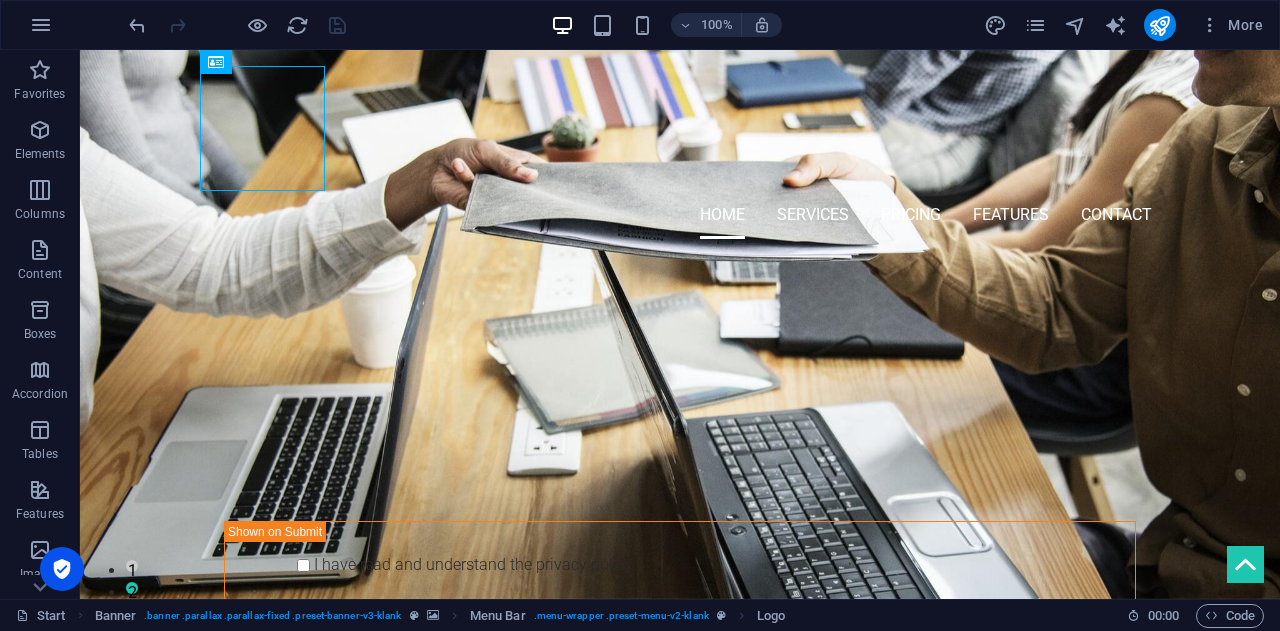 click on "100% More" at bounding box center (698, 25) 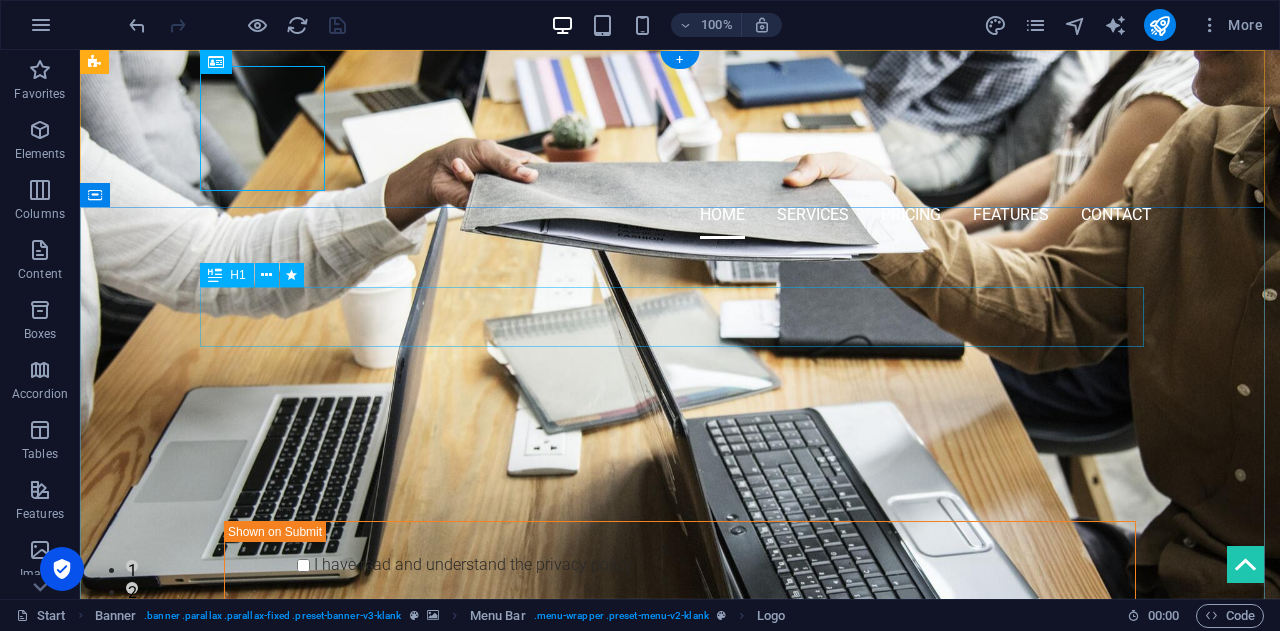 click on "PROFESSIONAL LEAD TOOL" at bounding box center (680, 365) 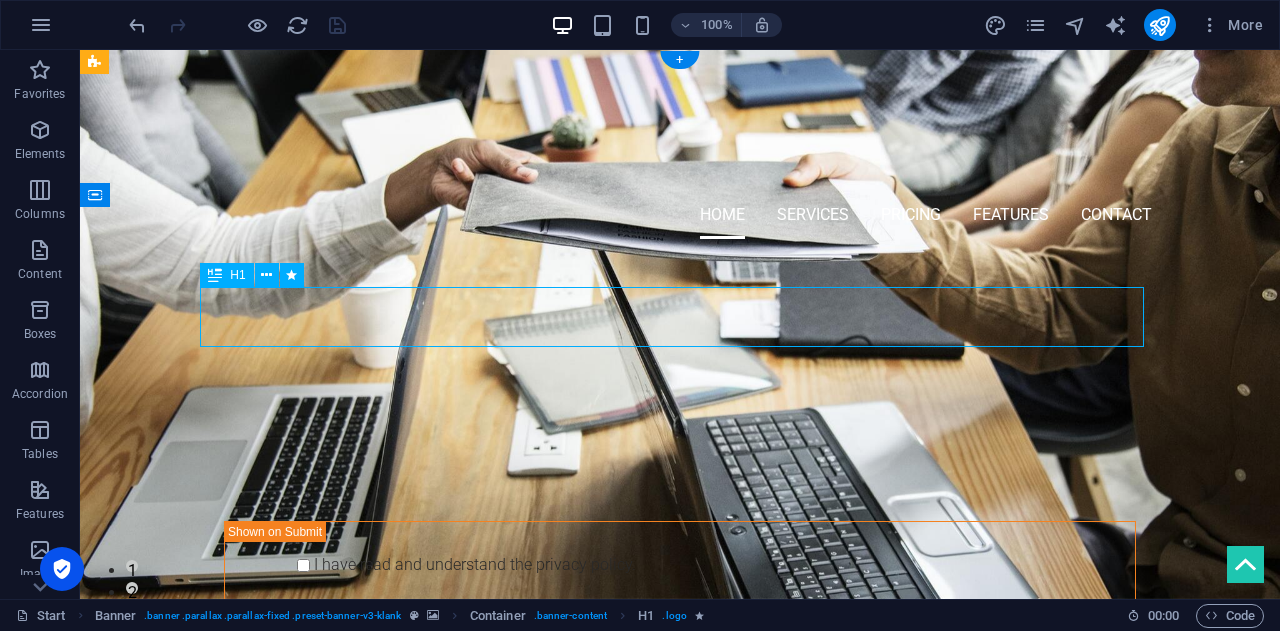 click on "PROFESSIONAL LEAD TOOL" at bounding box center (680, 365) 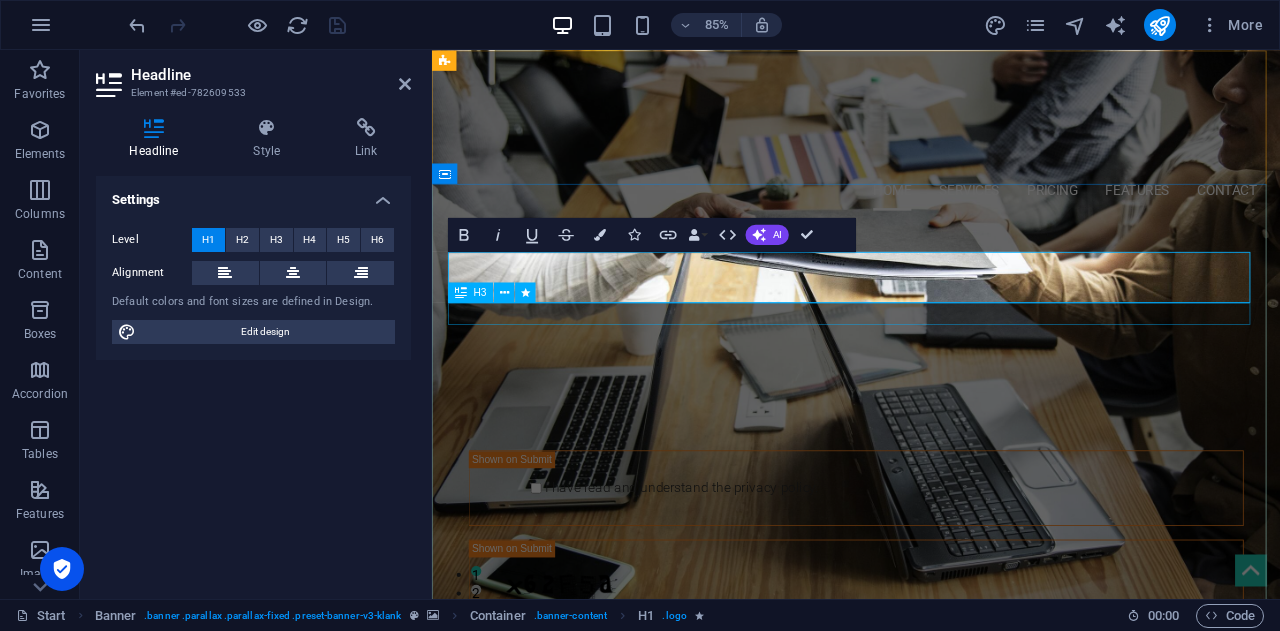 type 